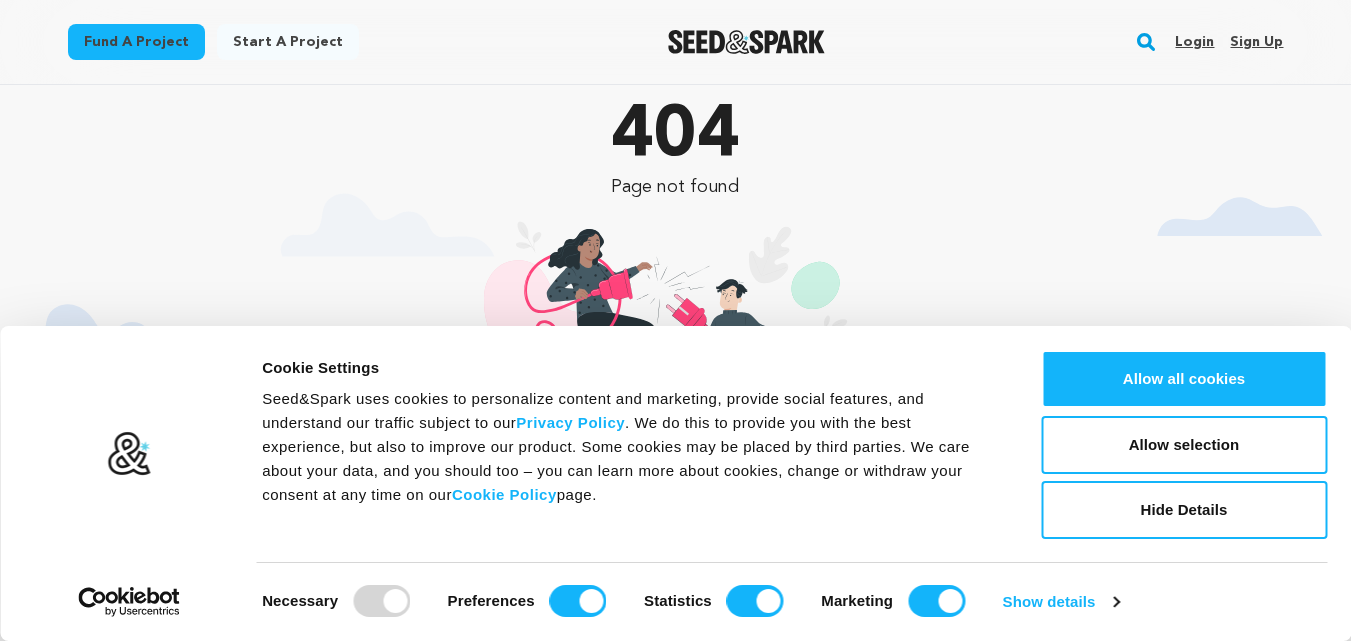 scroll, scrollTop: 0, scrollLeft: 0, axis: both 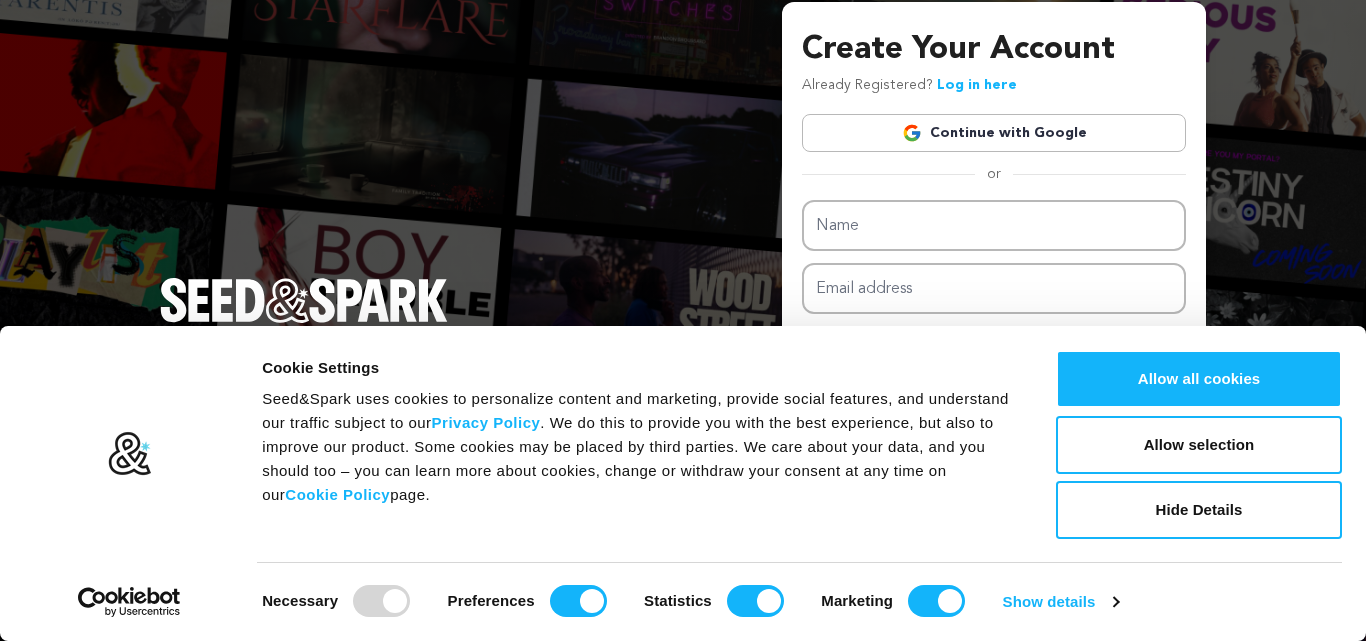 click on "Continue with Google" at bounding box center (994, 133) 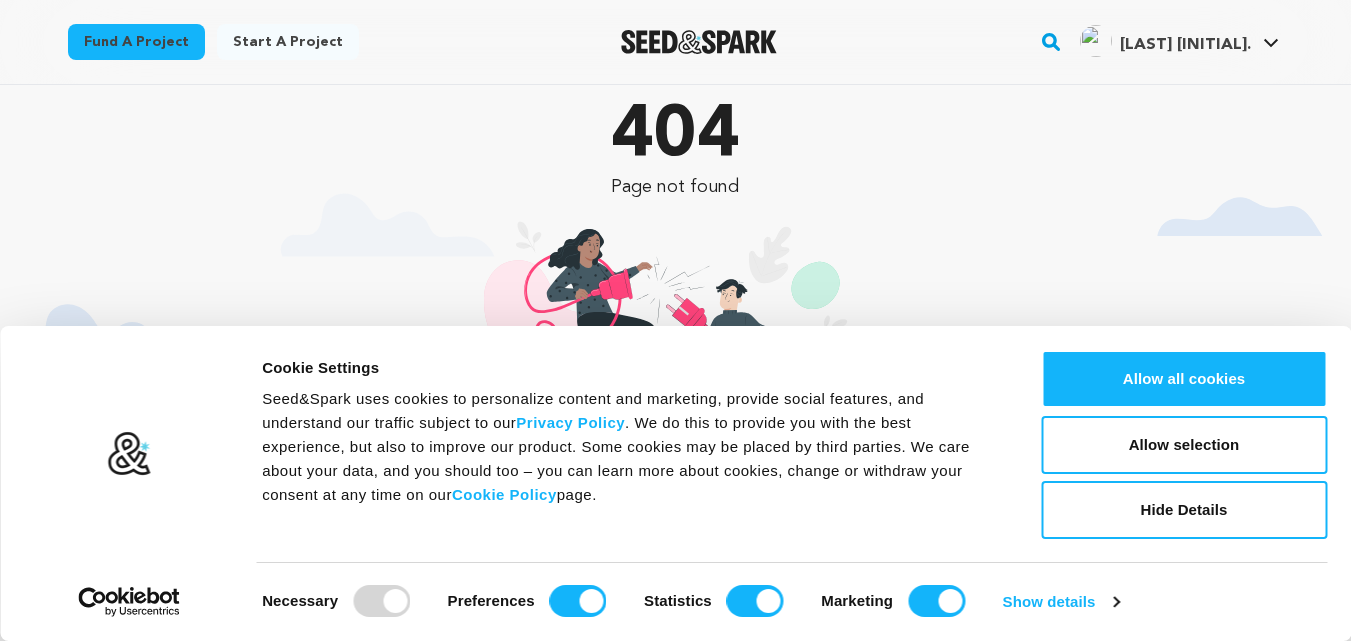 scroll, scrollTop: 0, scrollLeft: 0, axis: both 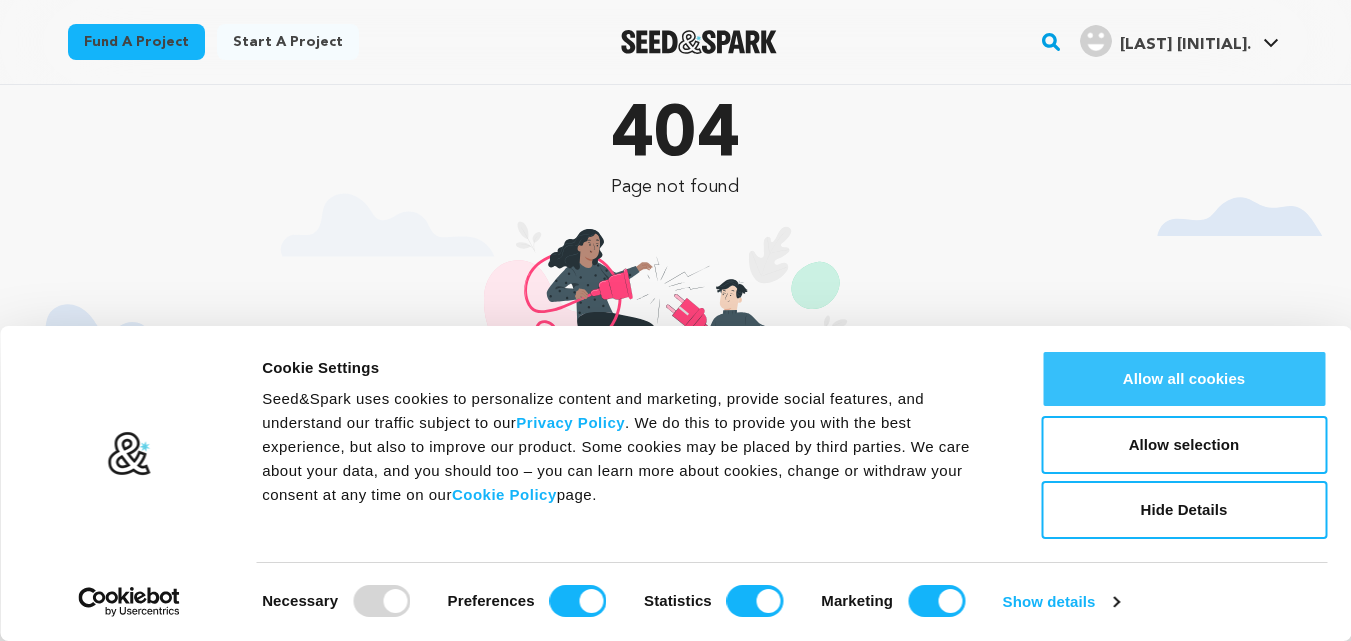 click on "Allow all cookies" at bounding box center (1184, 379) 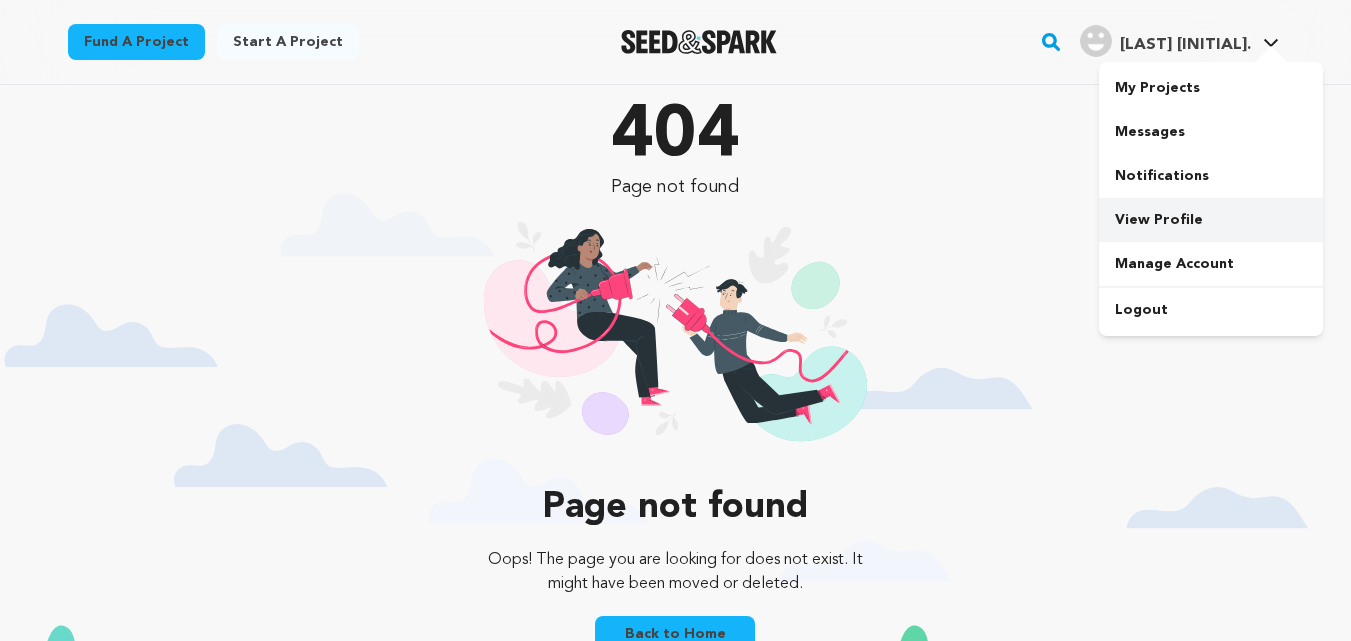 click on "View Profile" at bounding box center [1211, 220] 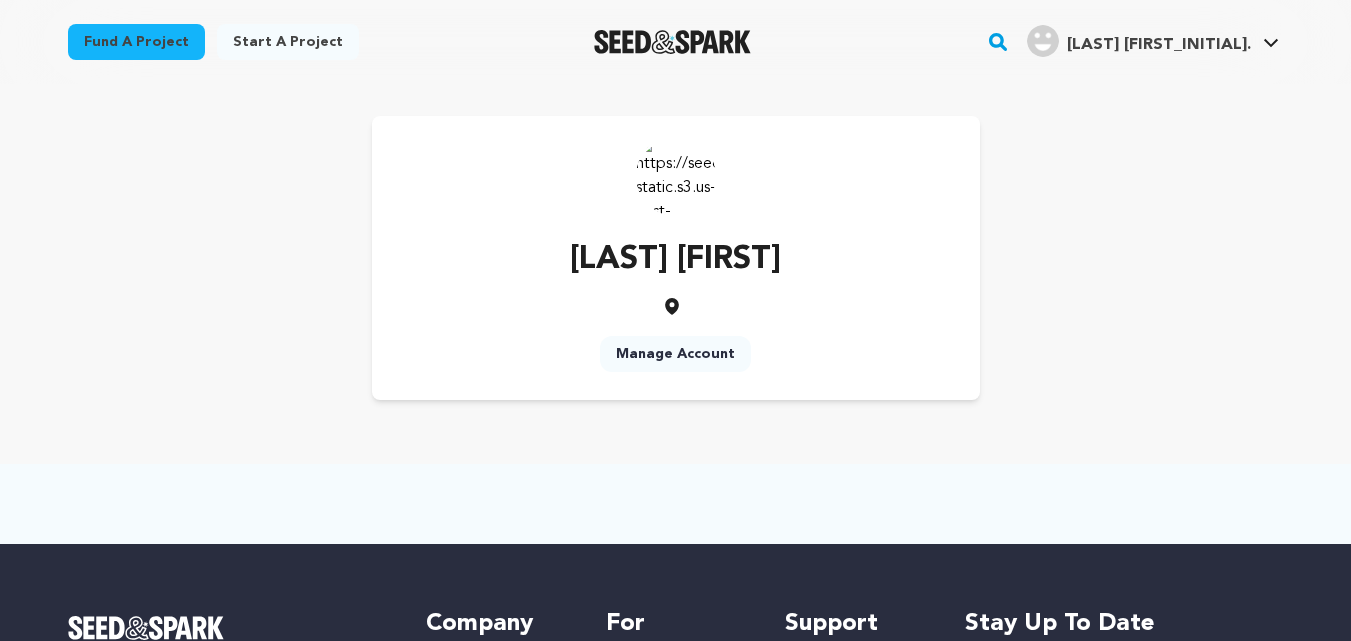 scroll, scrollTop: 0, scrollLeft: 0, axis: both 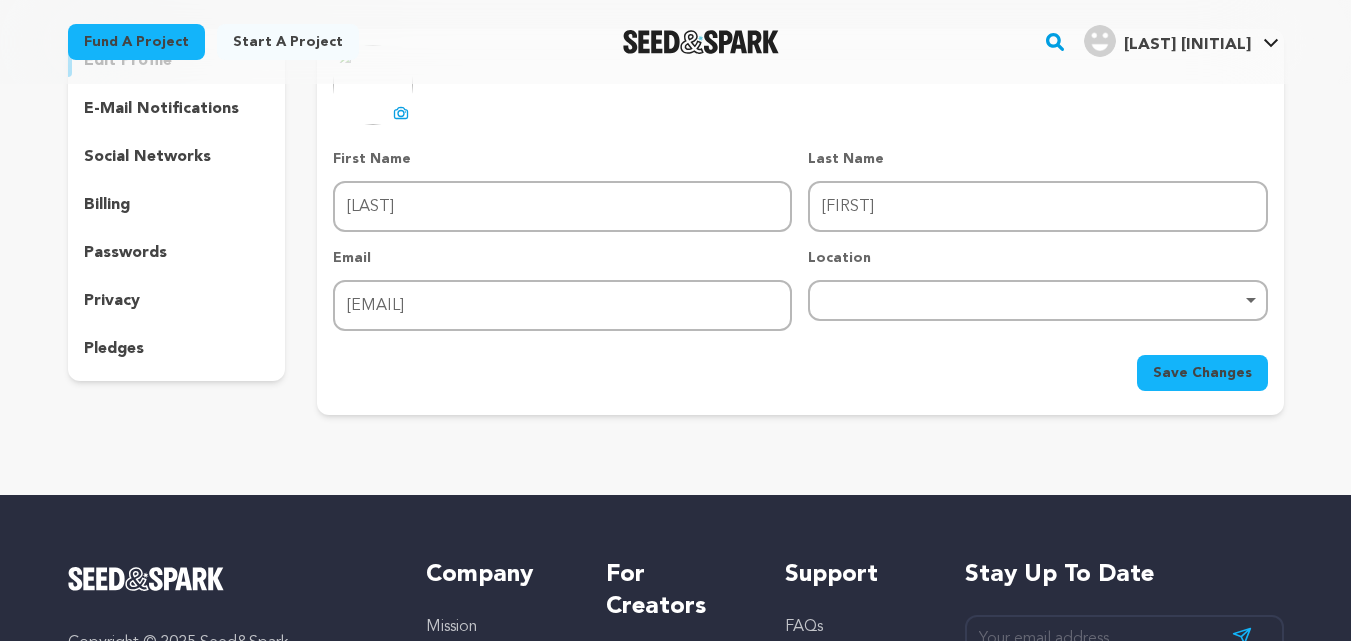 click 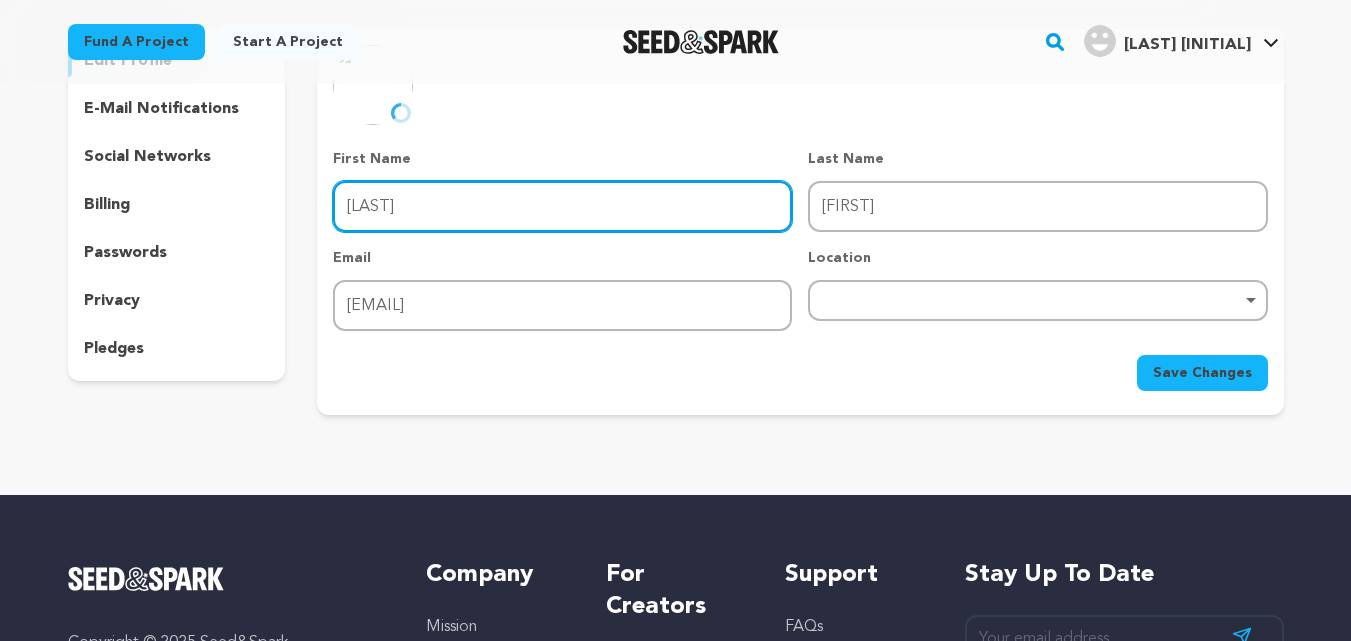 click on "Yadav" at bounding box center [562, 206] 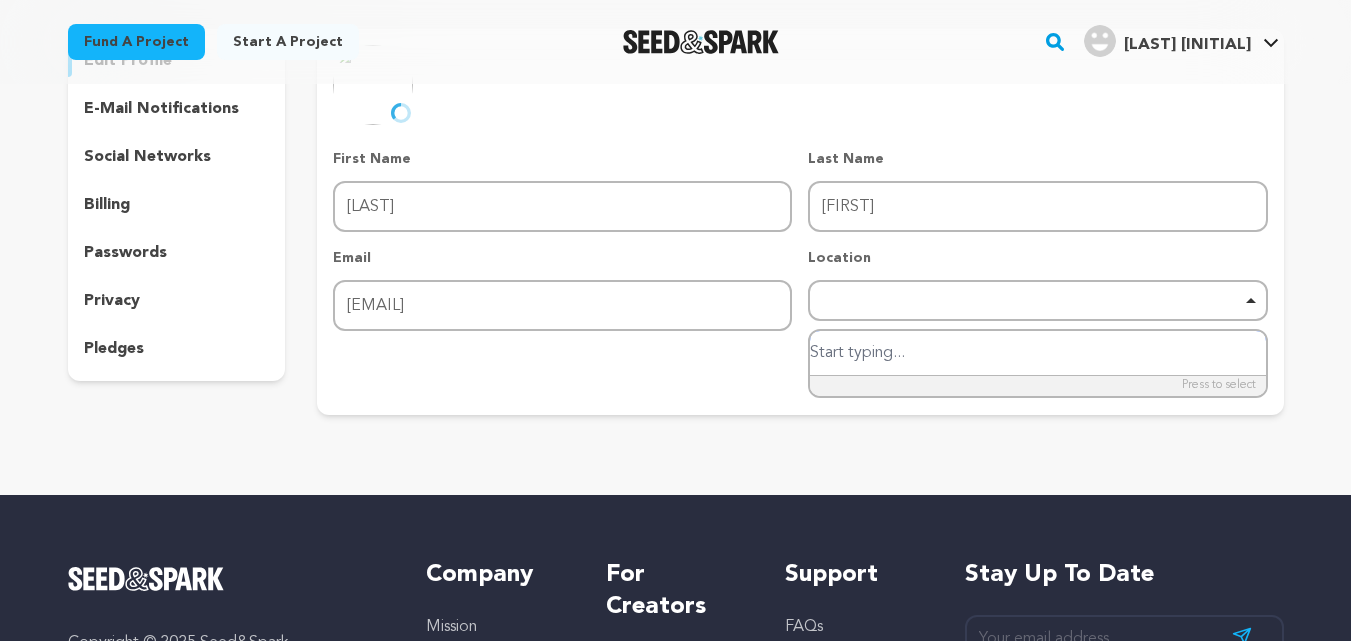 click at bounding box center [1037, 353] 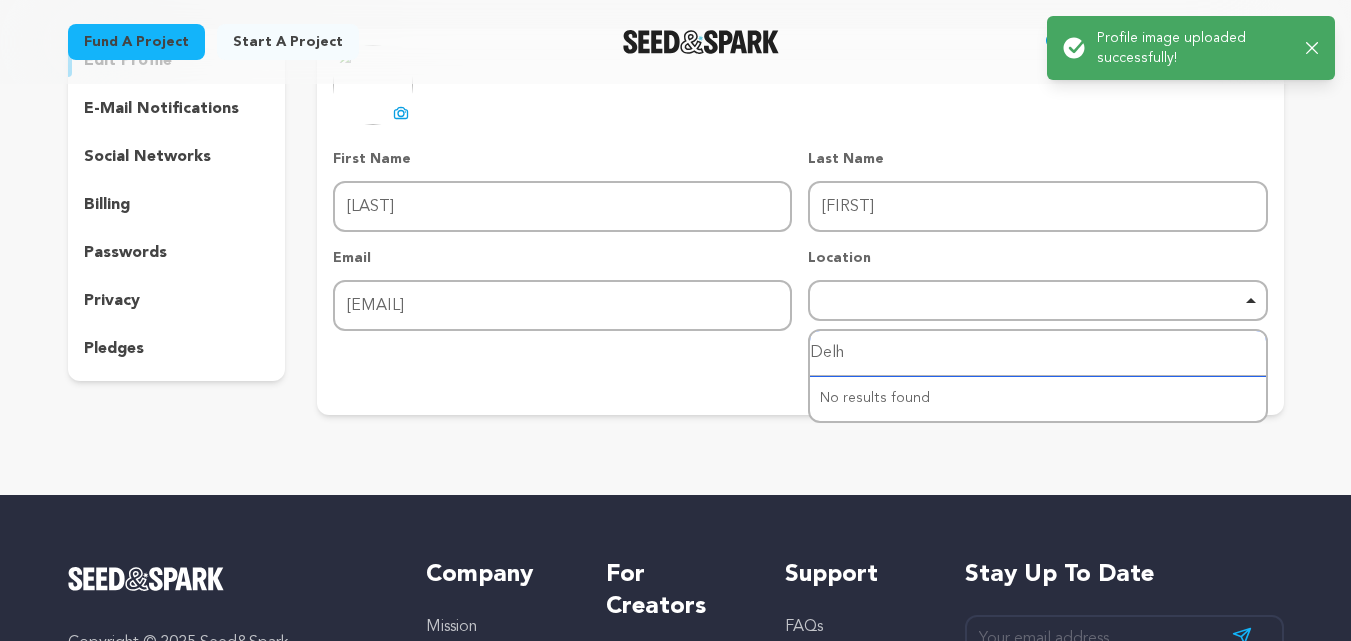 type on "[CITY]" 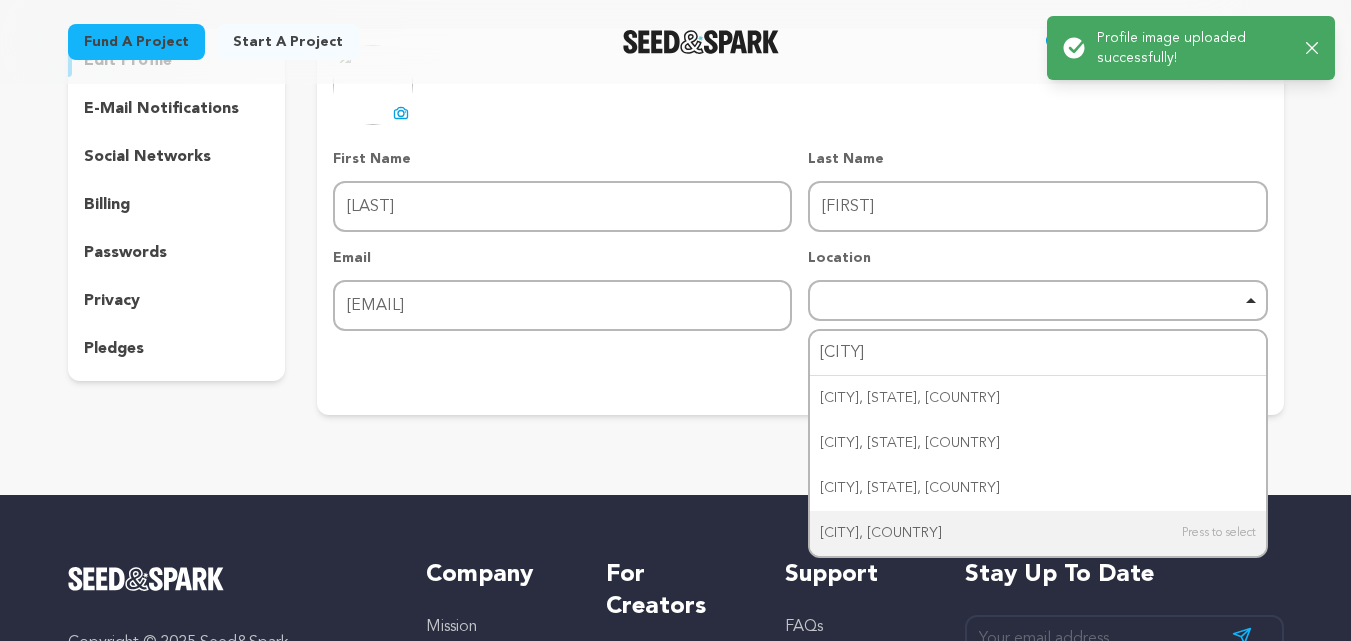 type 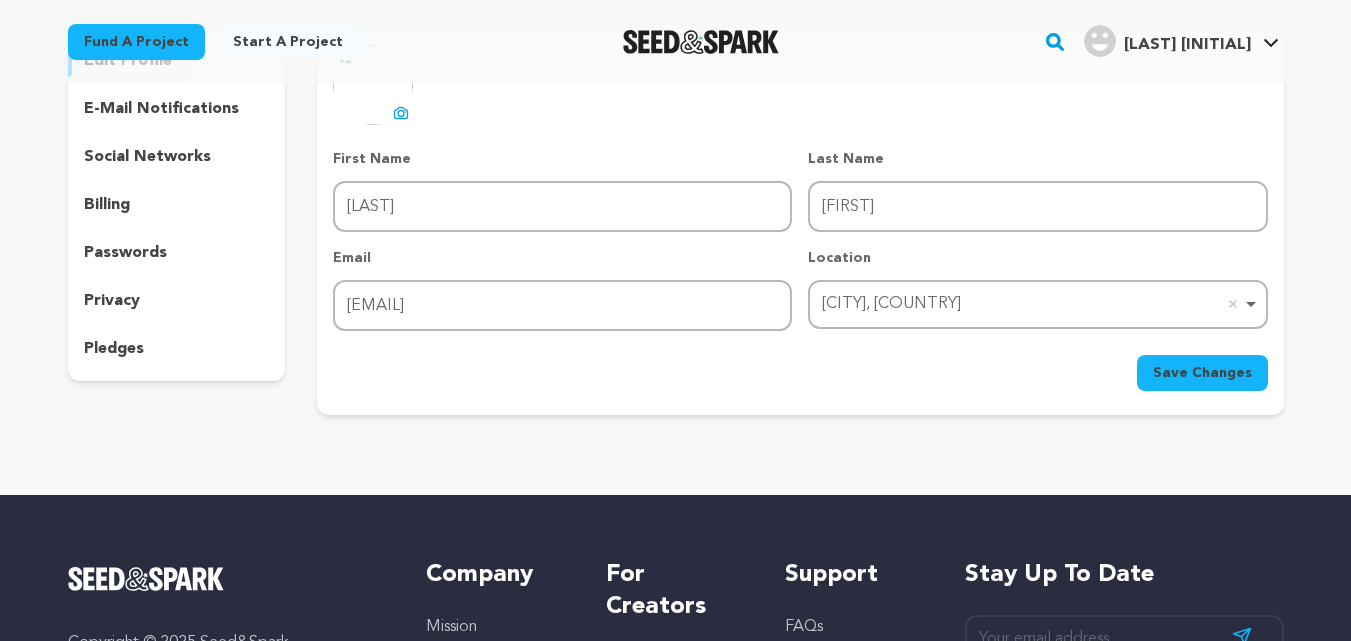 click on "Save Changes" at bounding box center [1202, 373] 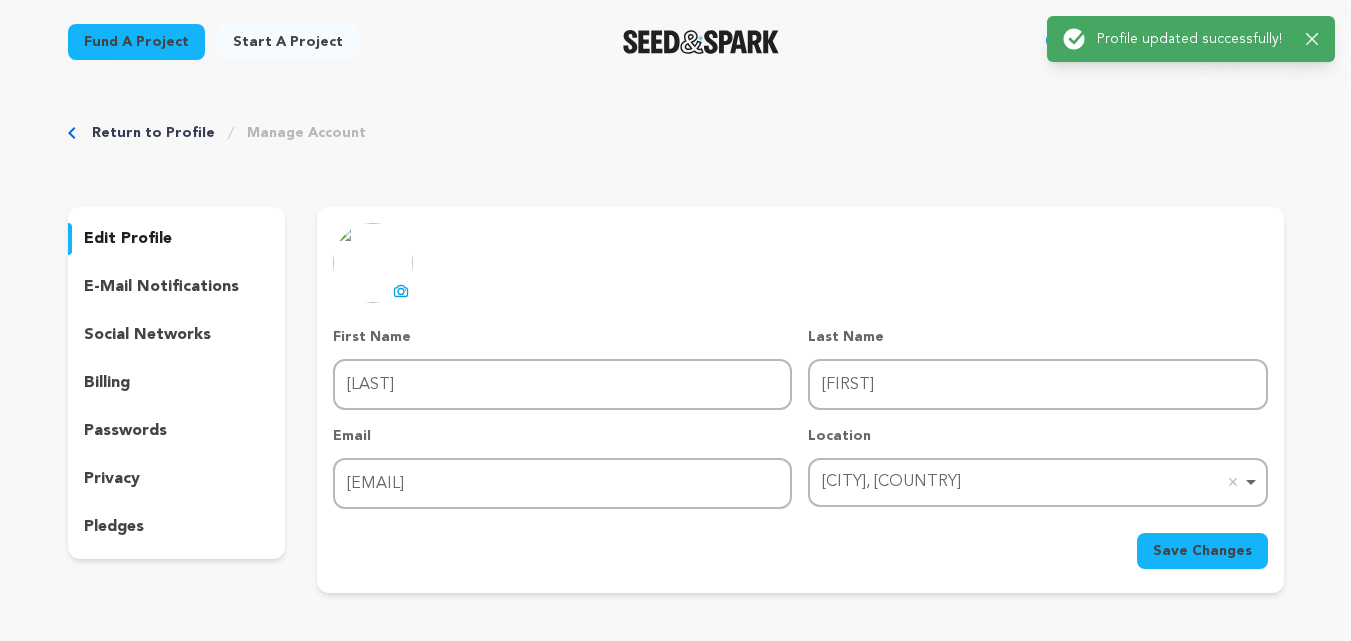 scroll, scrollTop: 0, scrollLeft: 0, axis: both 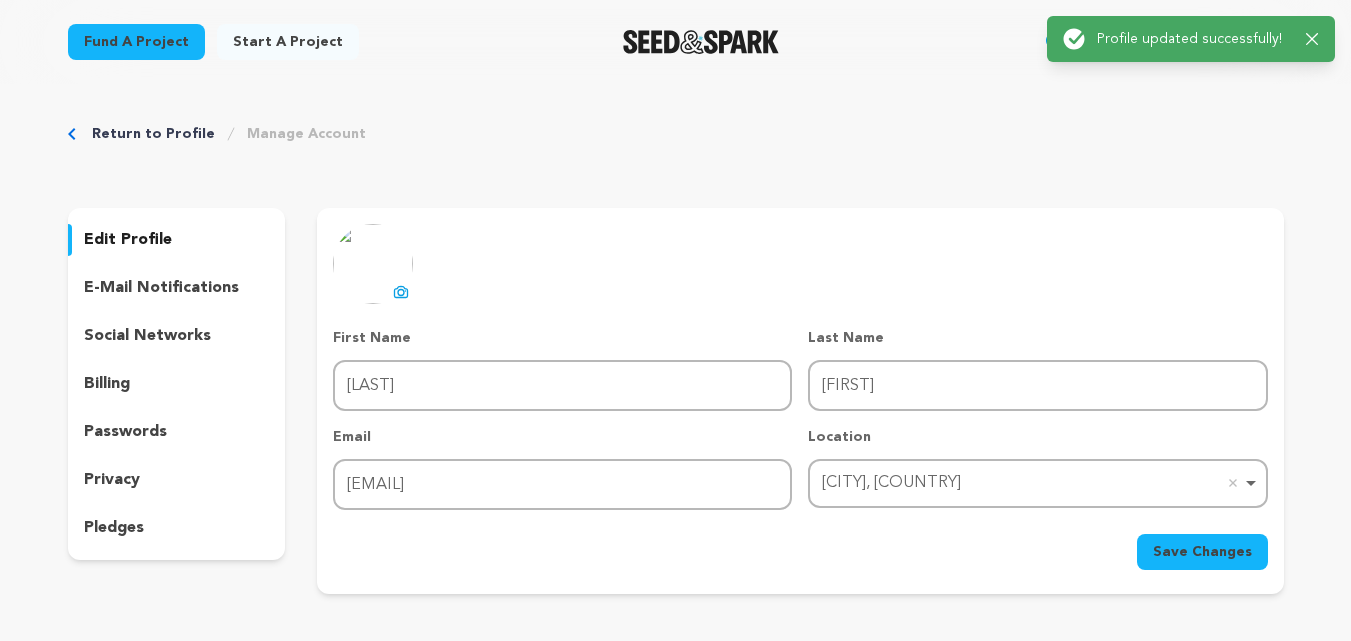 click on "Start a project" at bounding box center [288, 42] 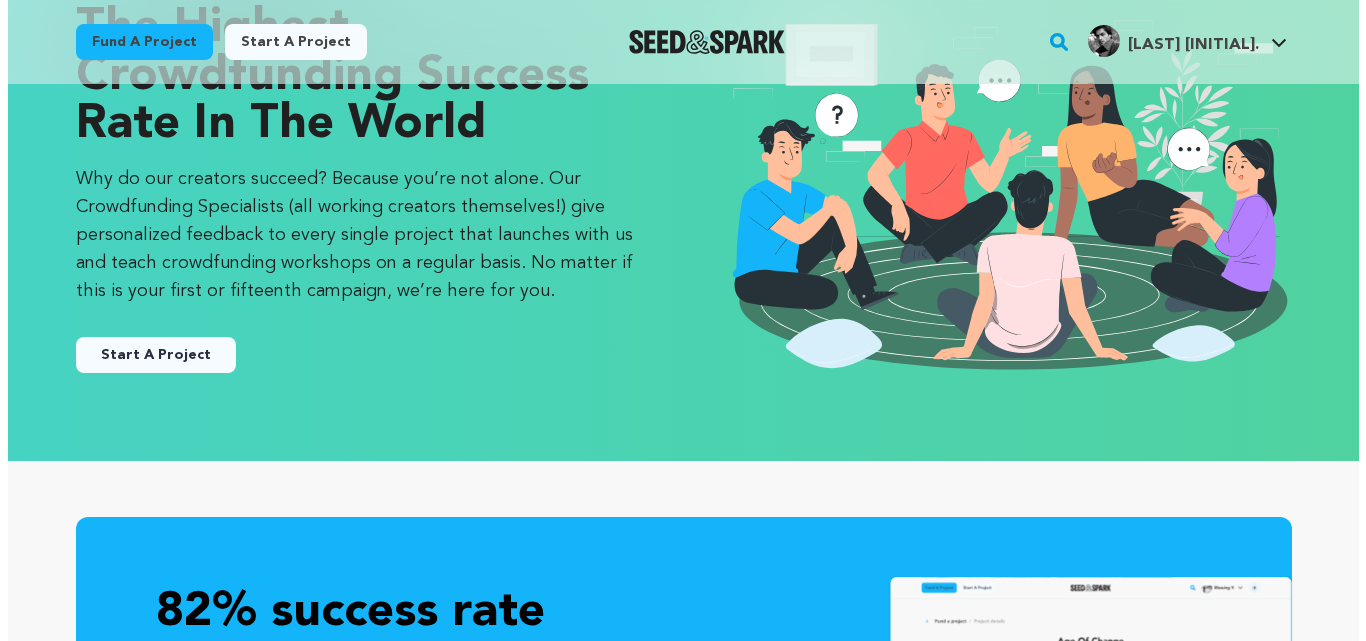 scroll, scrollTop: 171, scrollLeft: 0, axis: vertical 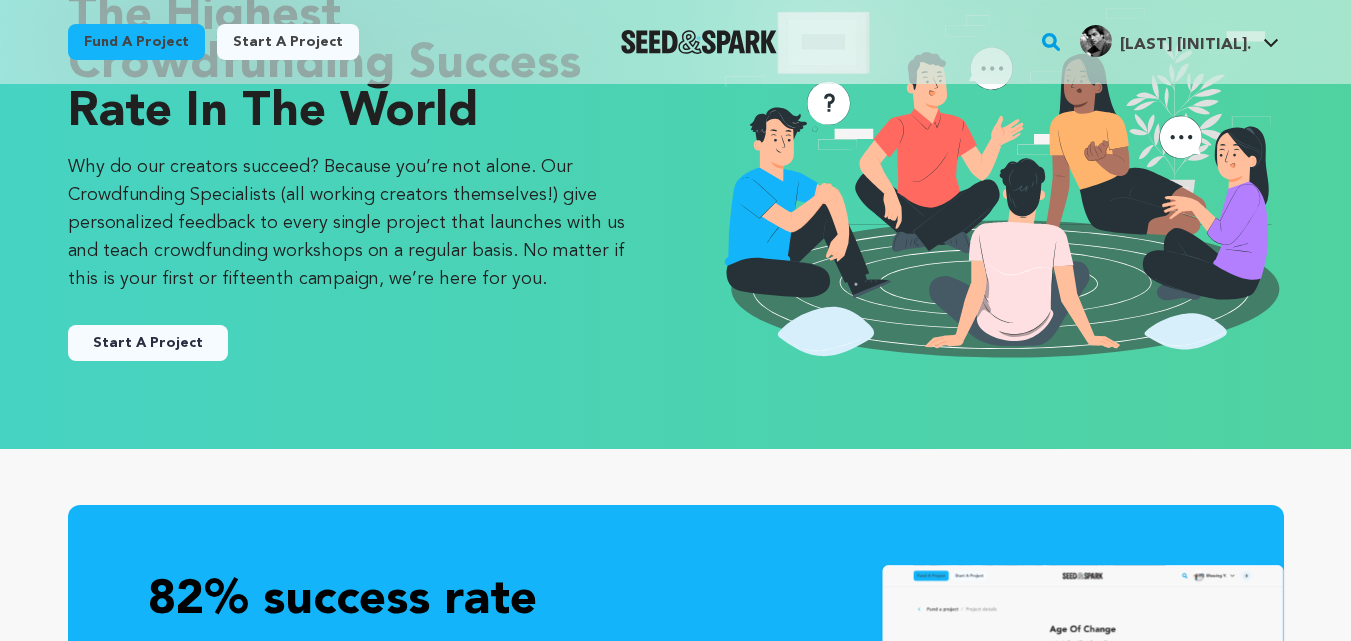 click on "Start A Project" at bounding box center (148, 343) 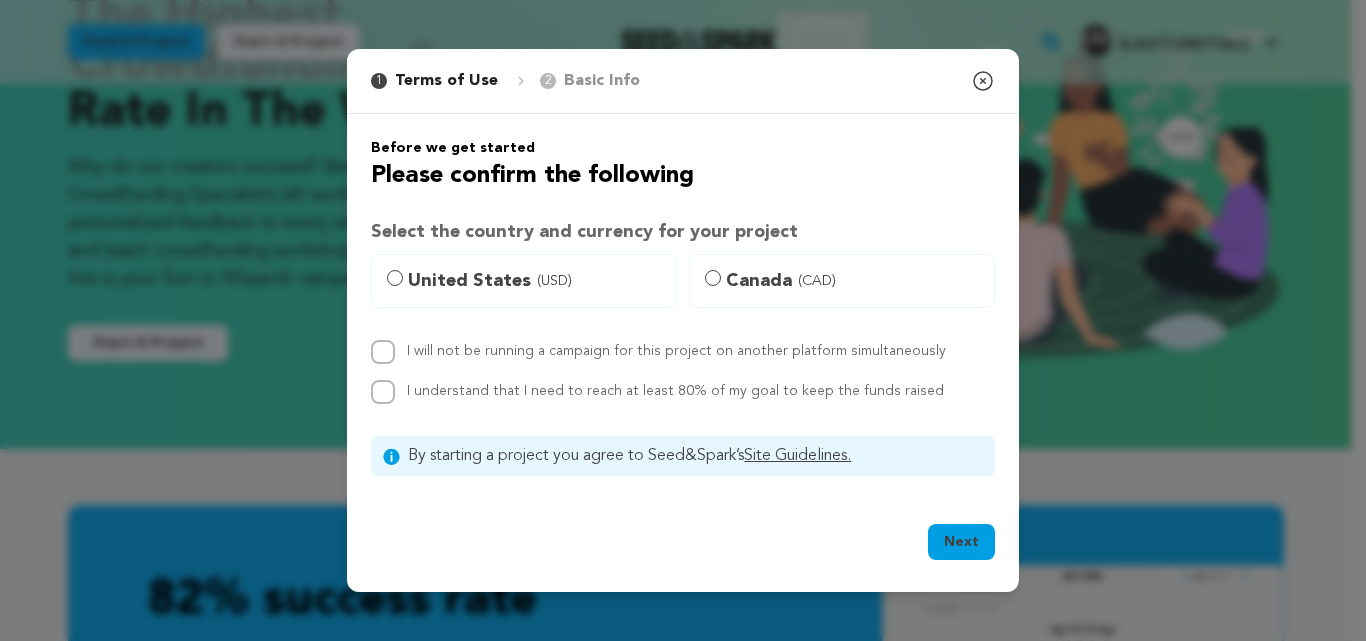 click on "Next" at bounding box center (961, 542) 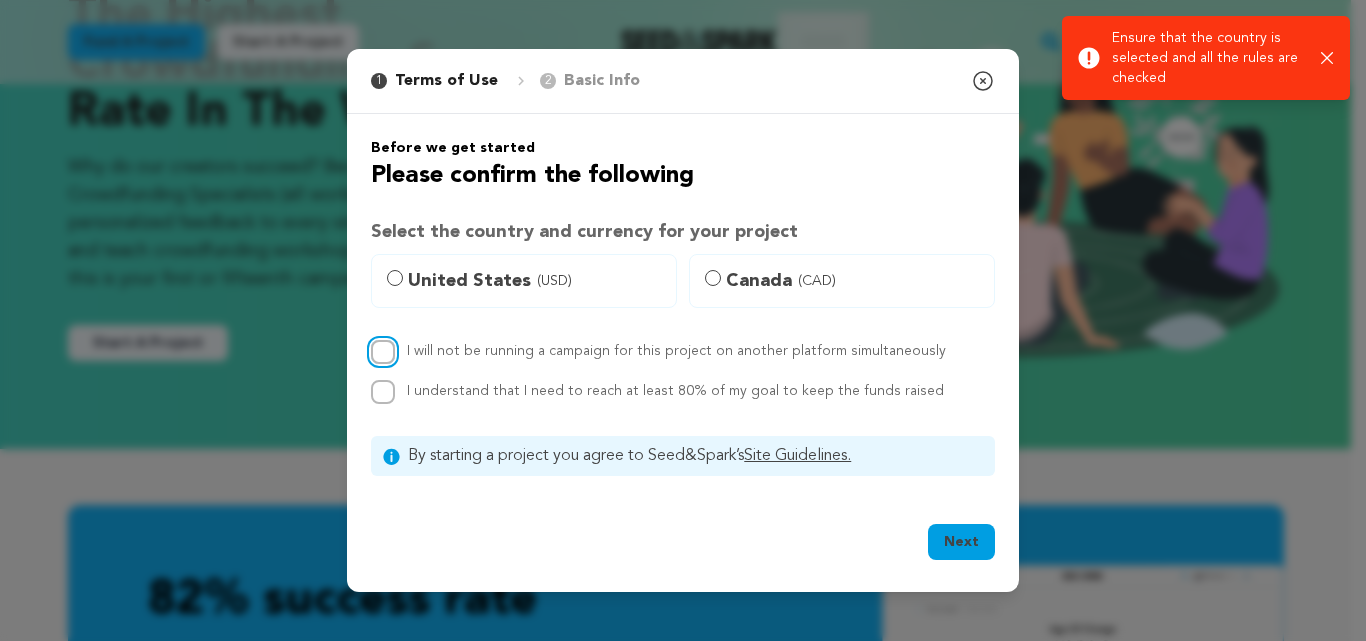 click on "I will not be running a campaign for this project on another platform
simultaneously" at bounding box center [383, 352] 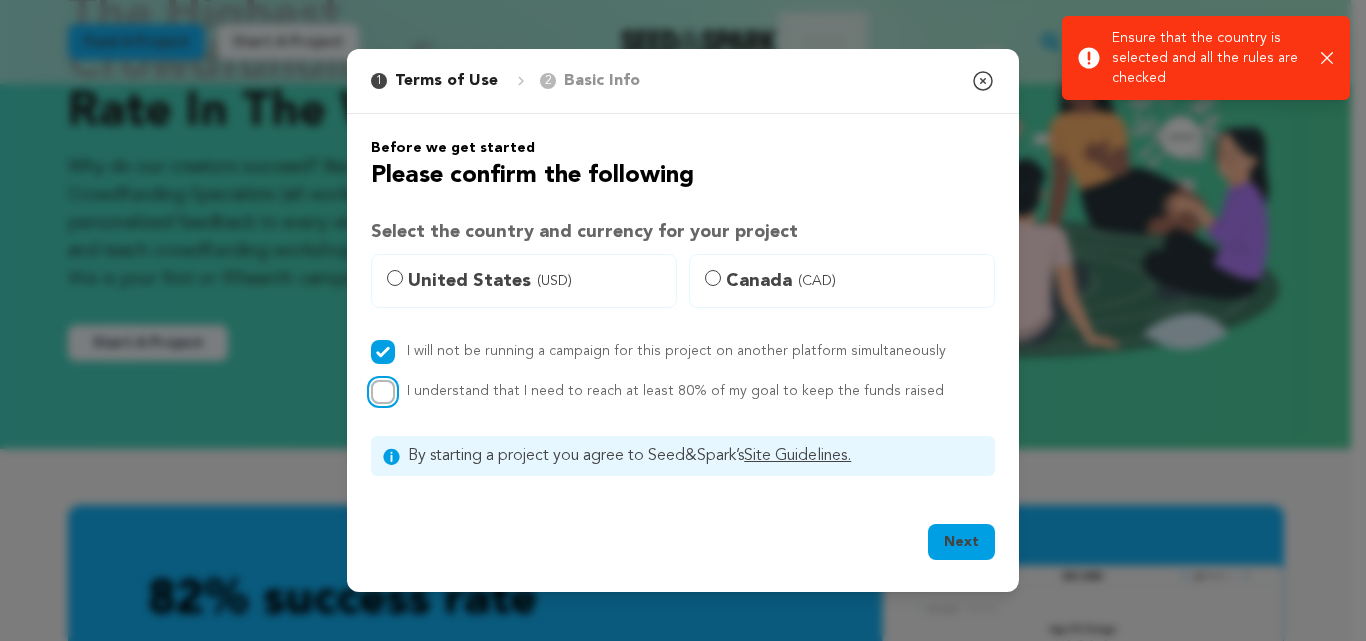 click on "I understand that I need to reach at least 80% of my goal to keep the
funds raised" at bounding box center (383, 392) 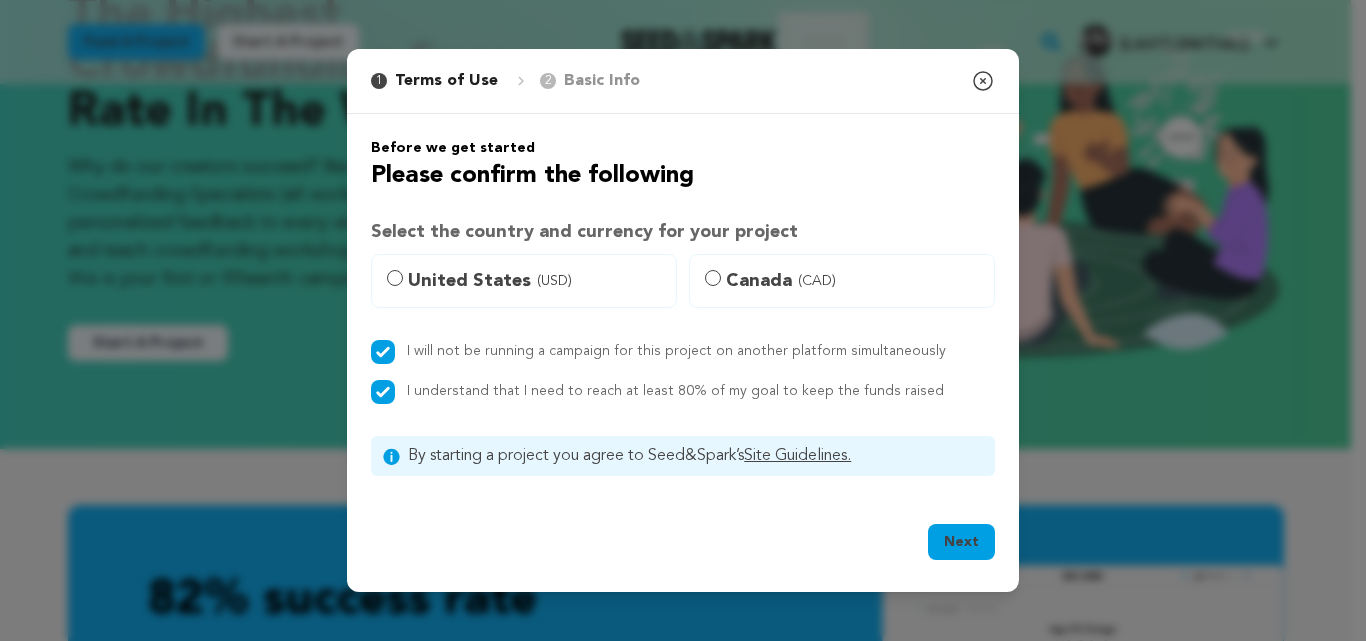 click on "Next" at bounding box center (961, 542) 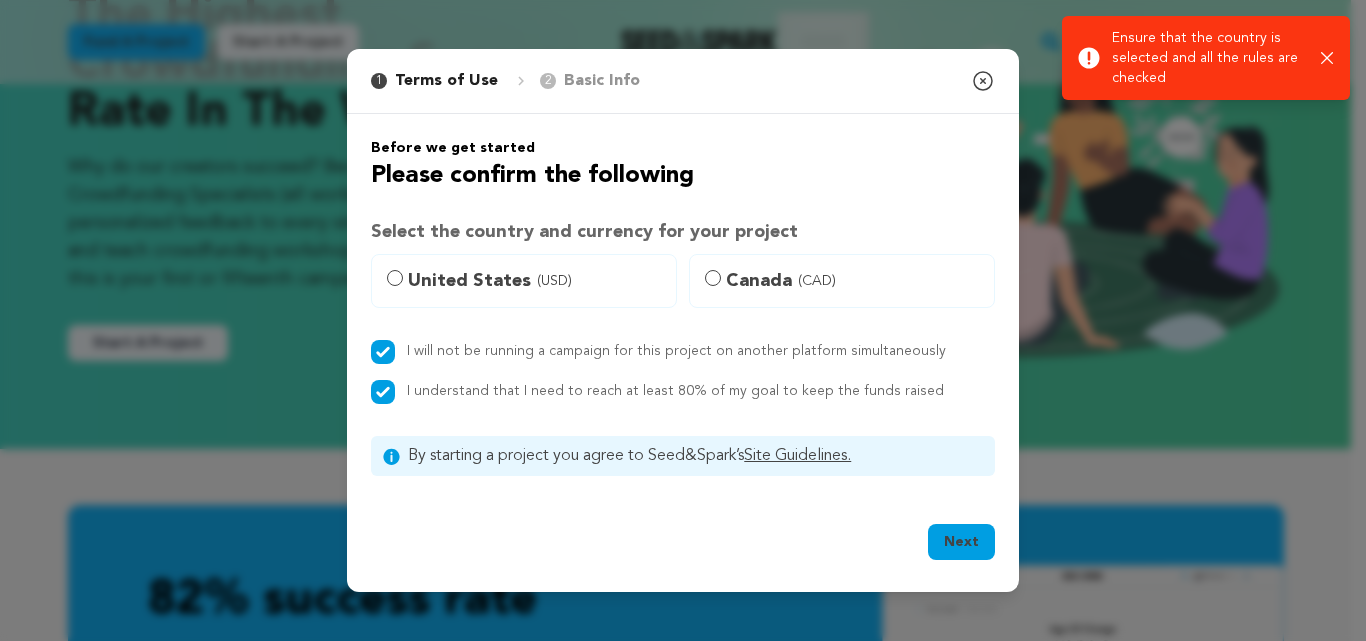 click on "United States
(USD)" at bounding box center (524, 281) 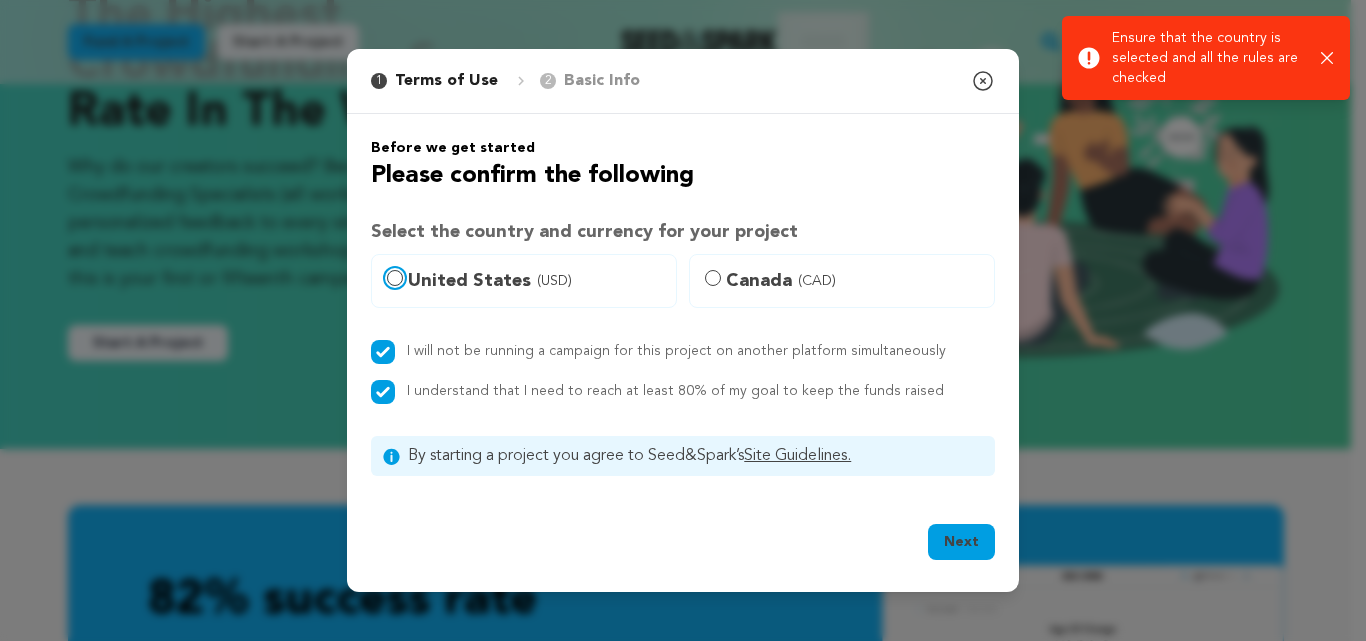 click on "United States
(USD)" at bounding box center (395, 278) 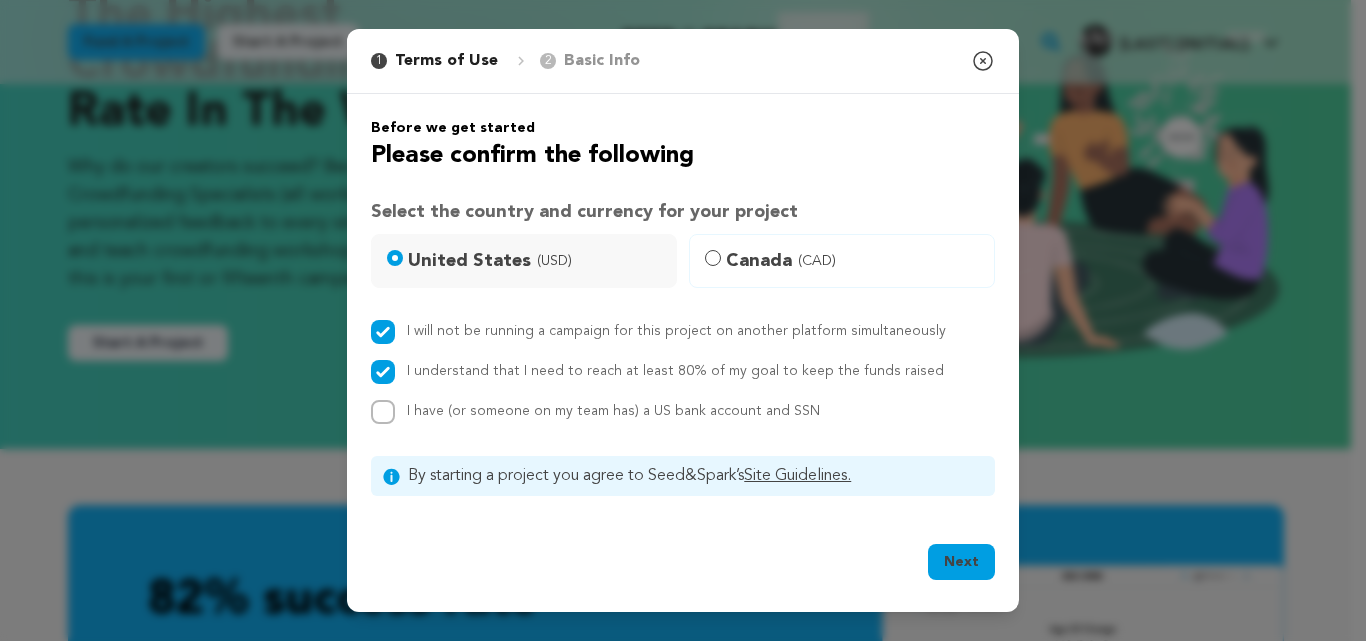 click on "Next" at bounding box center [961, 562] 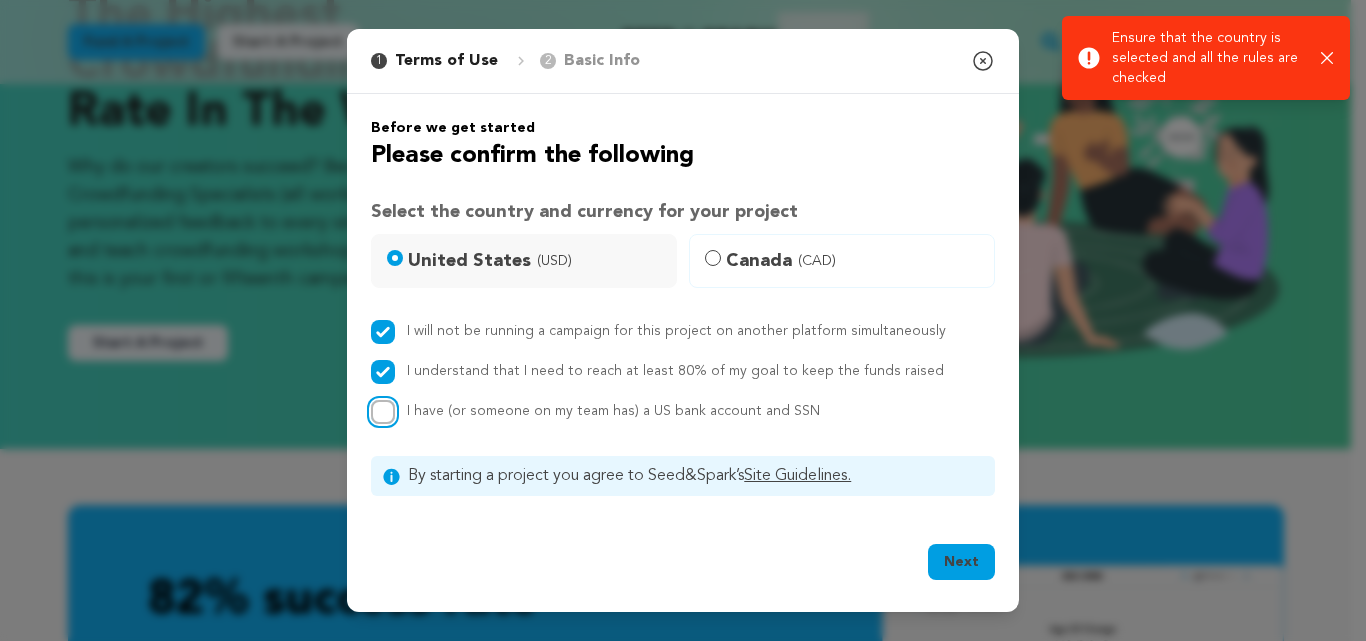 click on "I have (or someone on my team has) a US bank account and SSN" at bounding box center [383, 412] 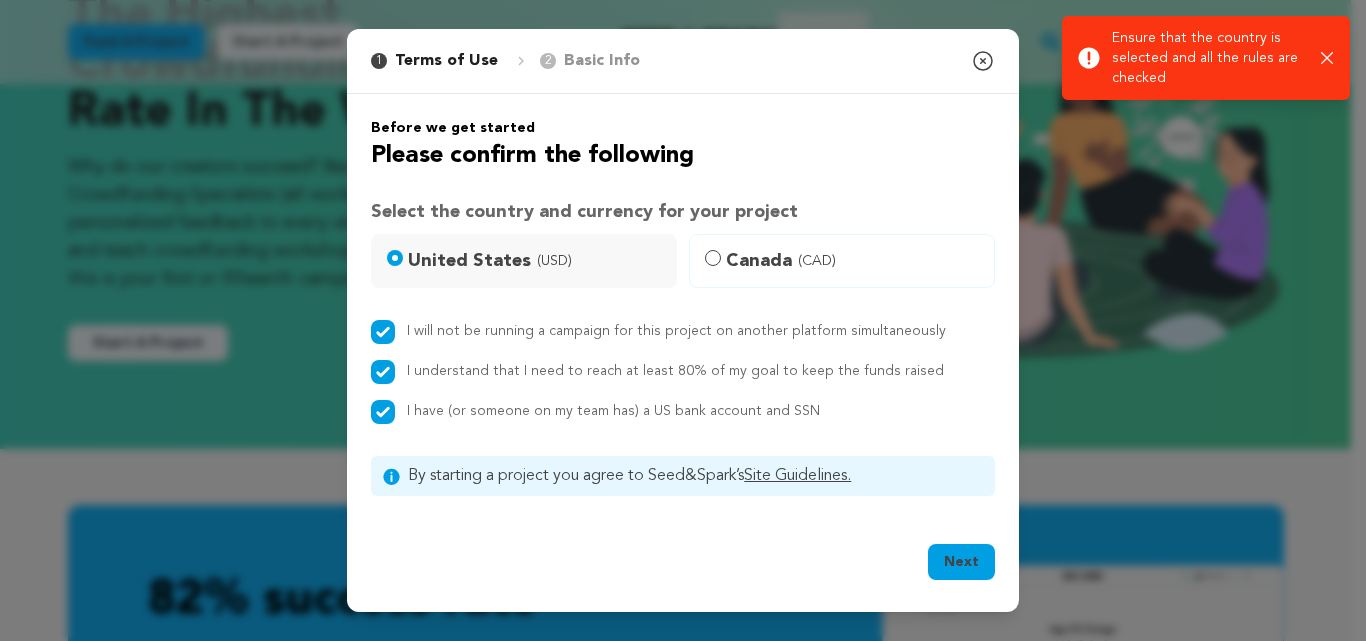 click on "Next" at bounding box center [961, 562] 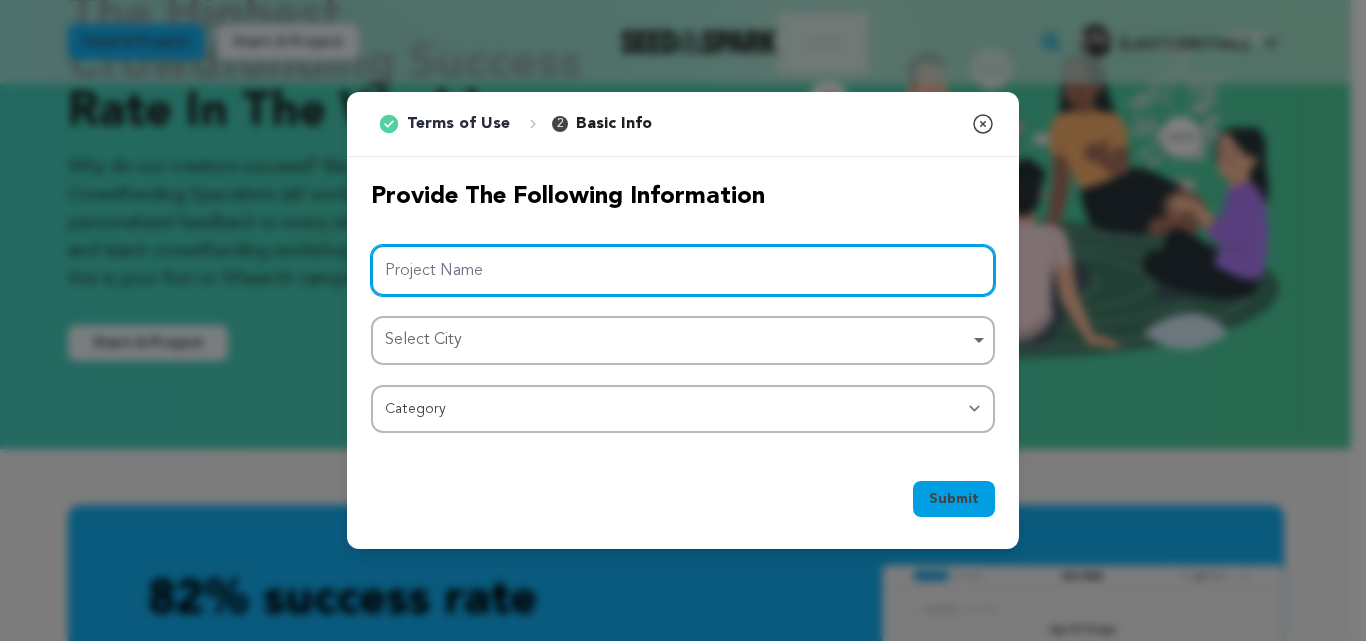 click on "Project Name" at bounding box center [683, 270] 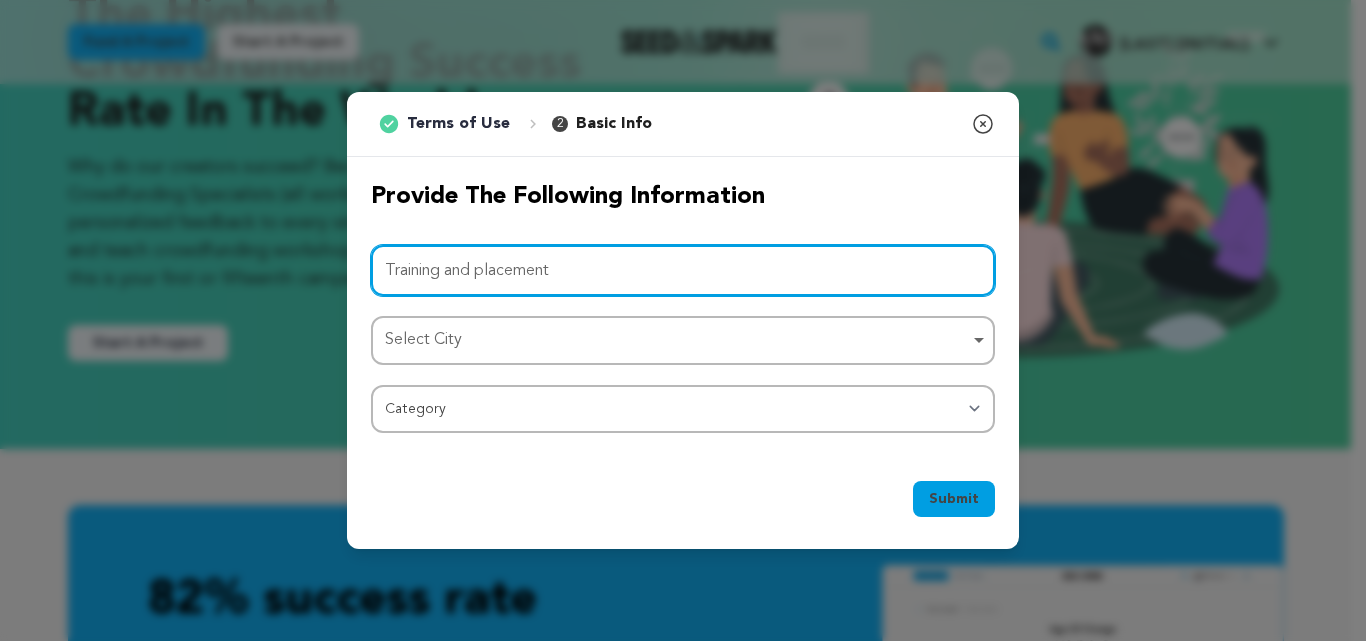 click on "Select City Remove item" at bounding box center (677, 340) 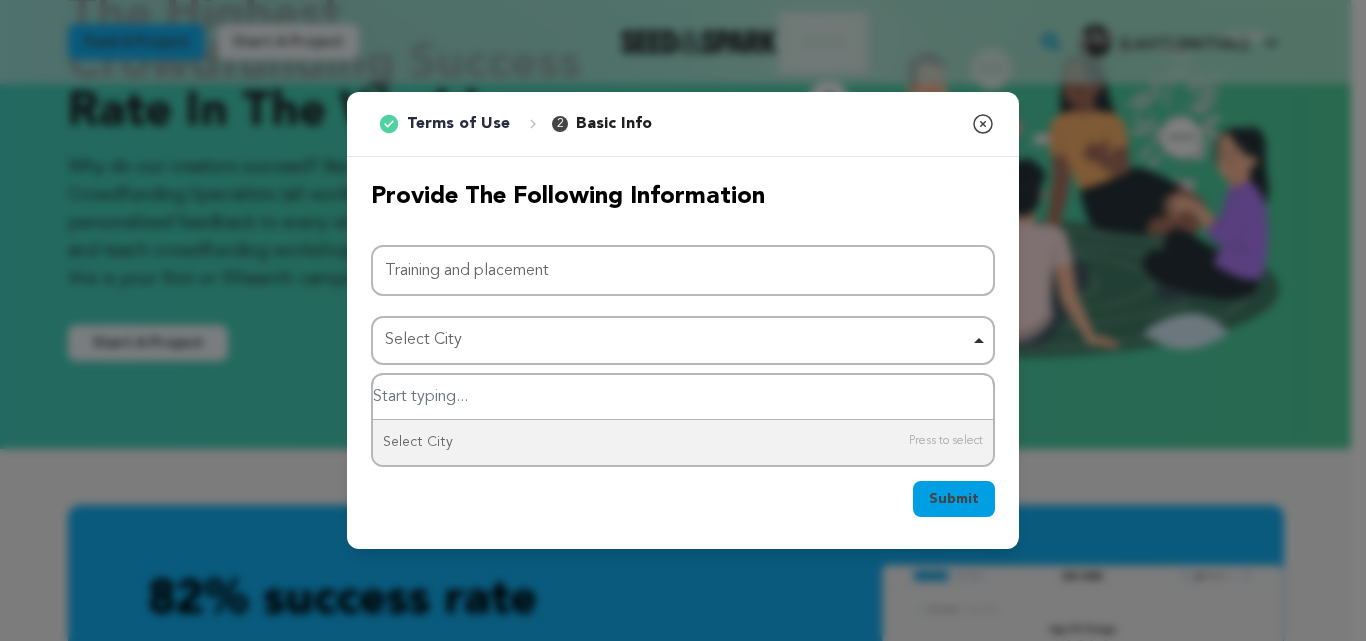 click at bounding box center [683, 397] 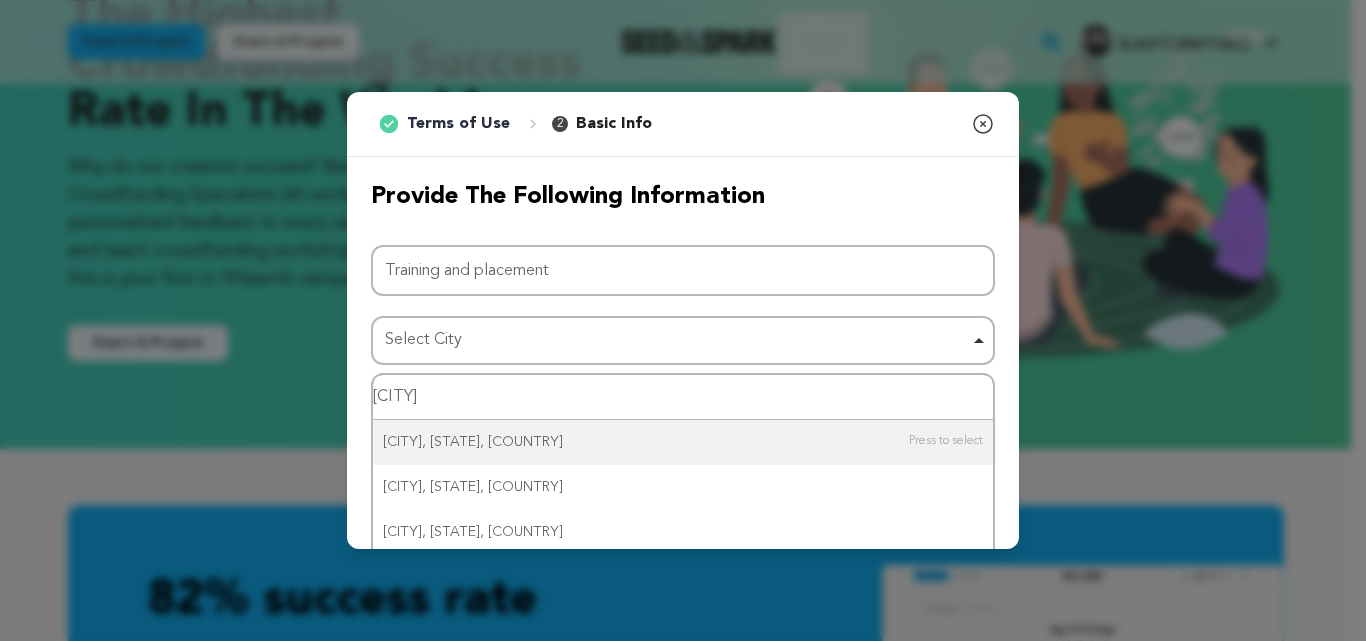 type on "Delh" 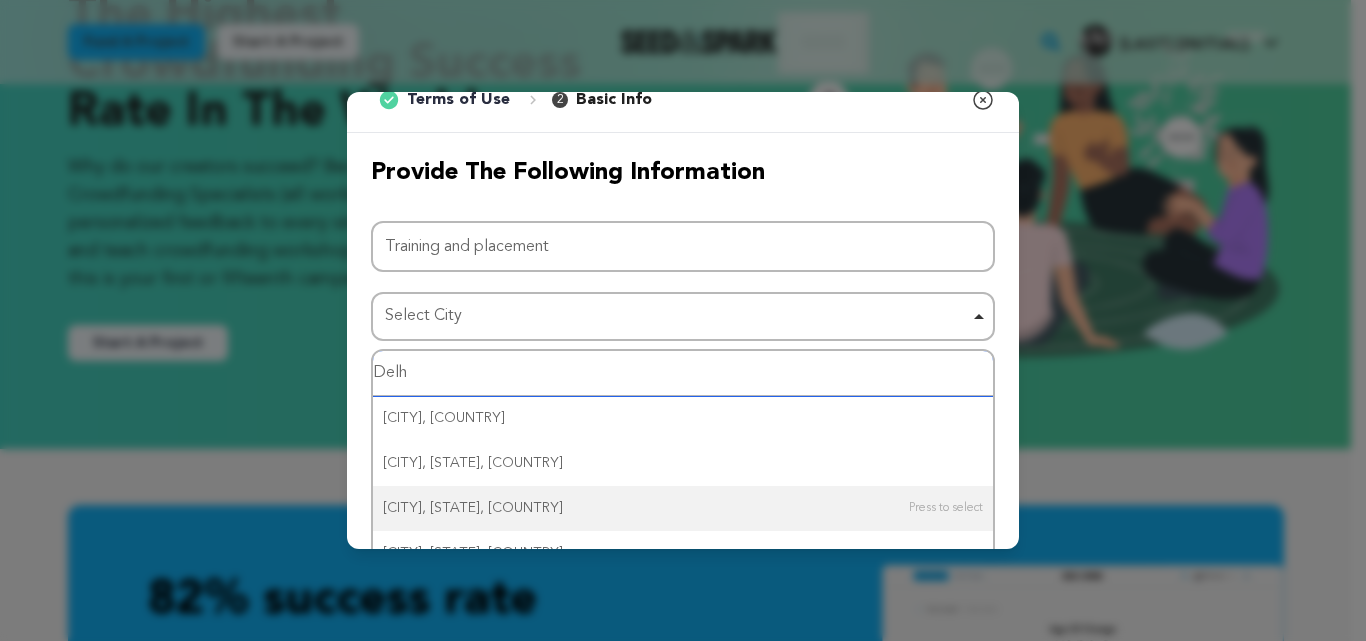 scroll, scrollTop: 53, scrollLeft: 0, axis: vertical 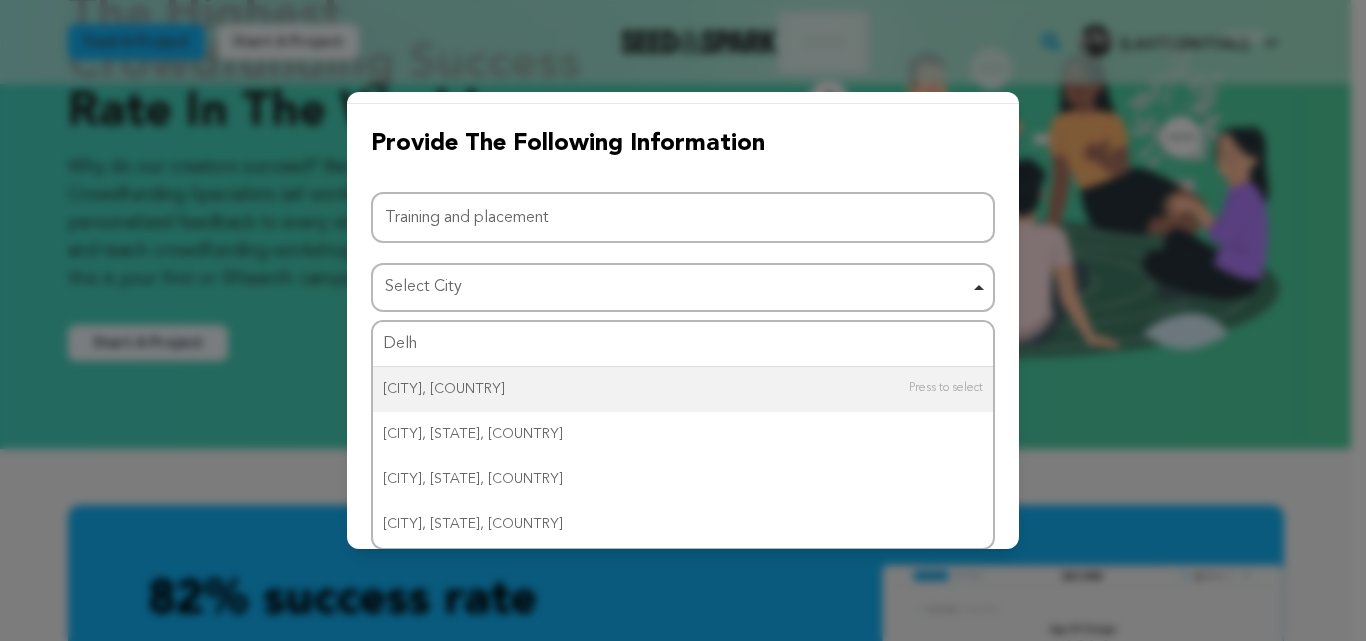 type 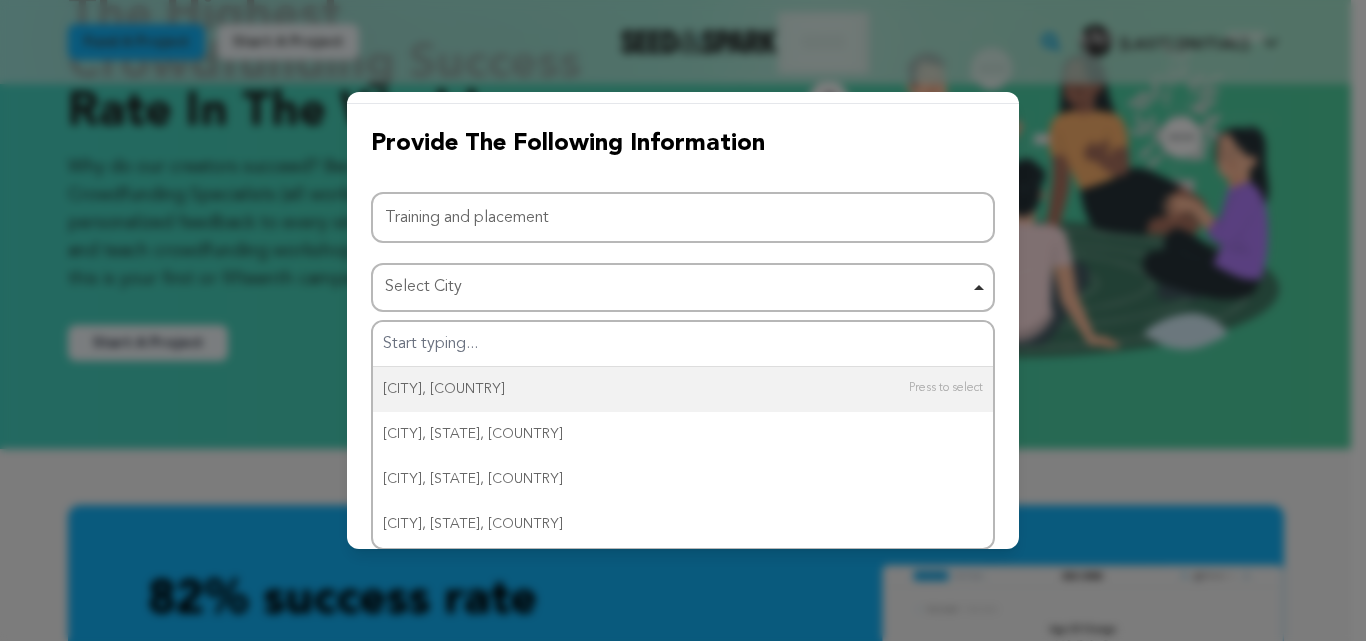 scroll, scrollTop: 0, scrollLeft: 0, axis: both 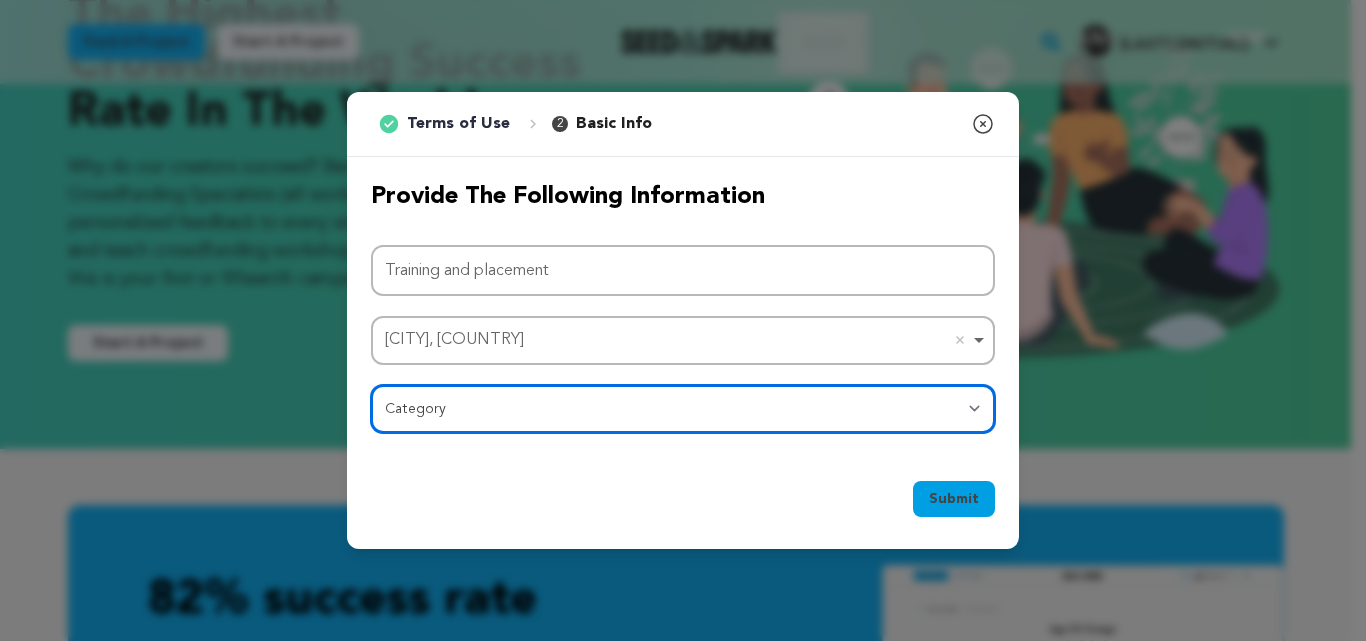 click on "Category
Film Feature
Film Short
Series
Film Festival
Company
Music Video
VR Experience
Comics
Artist Residency
Art & Photography
Collective
Dance
Games
Music
Radio & Podcasts
Orgs & Companies
Writing & Publishing
Venue & Spaces
Theatre" at bounding box center [683, 409] 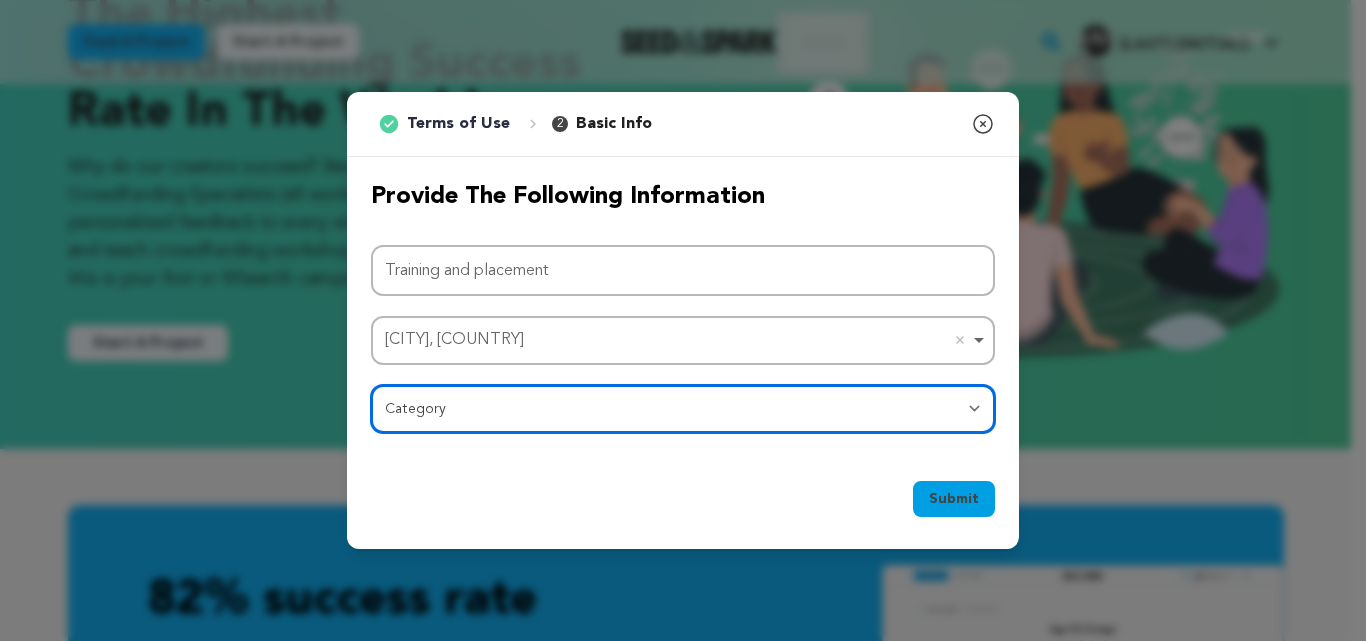 select on "382" 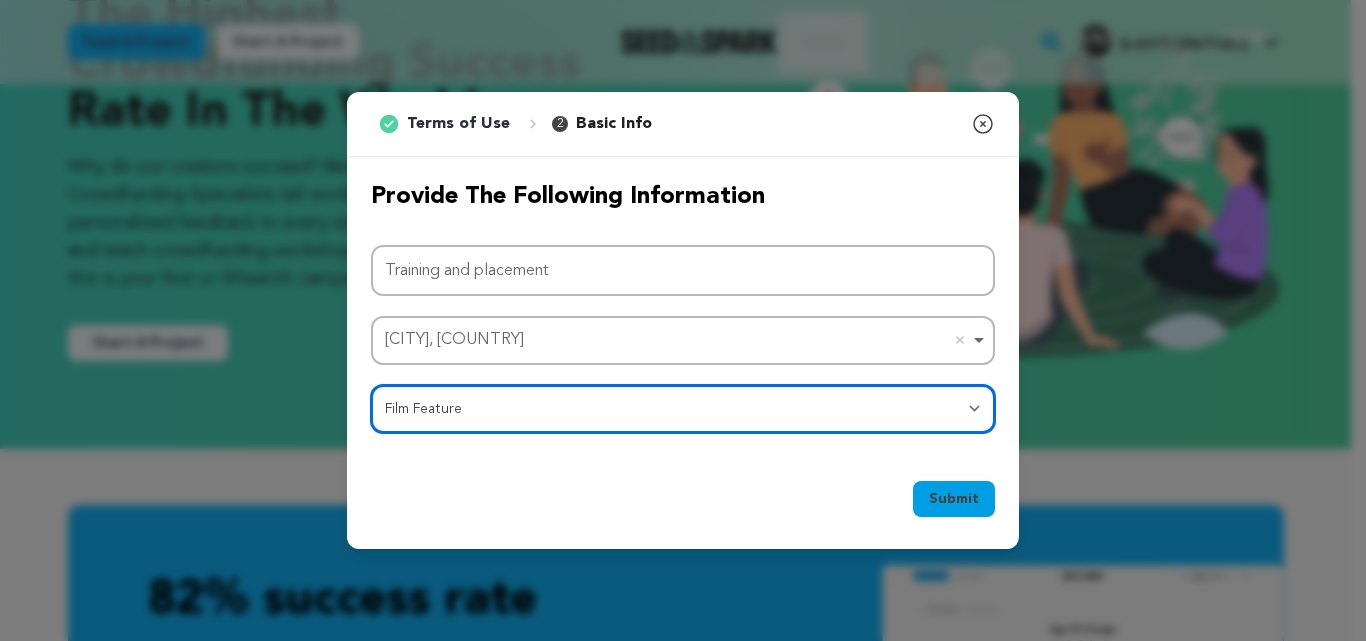 click on "Category
Film Feature
Film Short
Series
Film Festival
Company
Music Video
VR Experience
Comics
Artist Residency
Art & Photography
Collective
Dance
Games
Music
Radio & Podcasts
Orgs & Companies
Writing & Publishing
Venue & Spaces
Theatre" at bounding box center (683, 409) 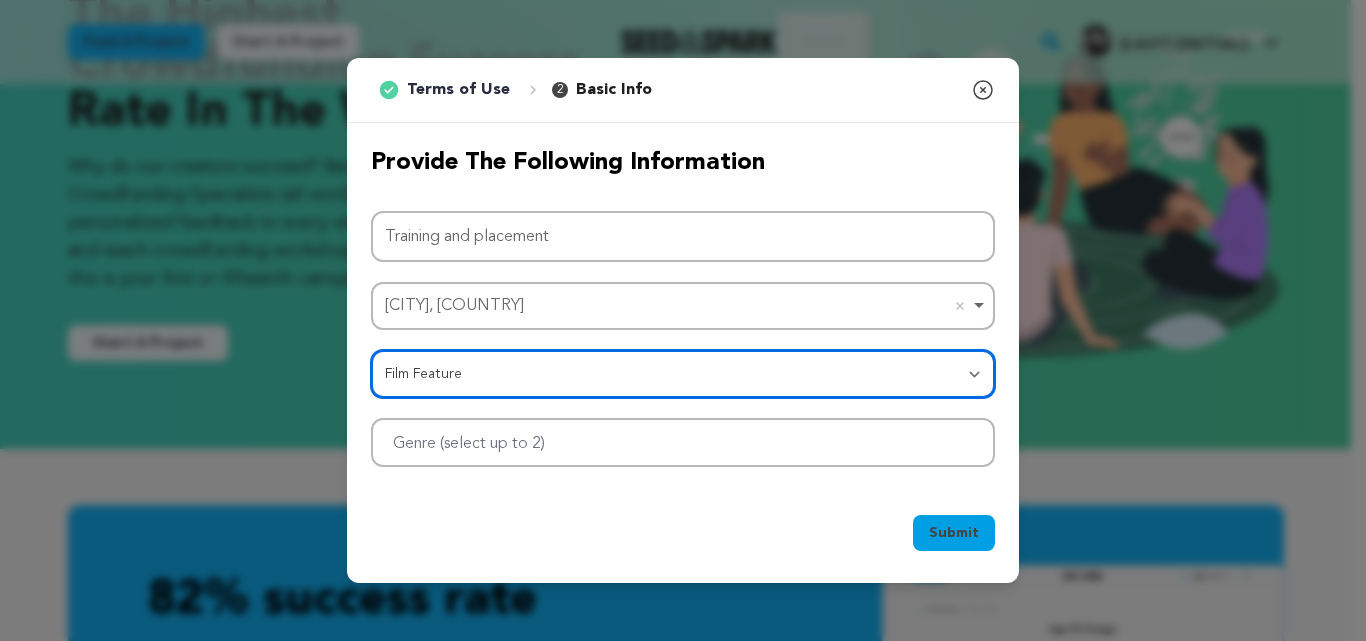 click at bounding box center (683, 442) 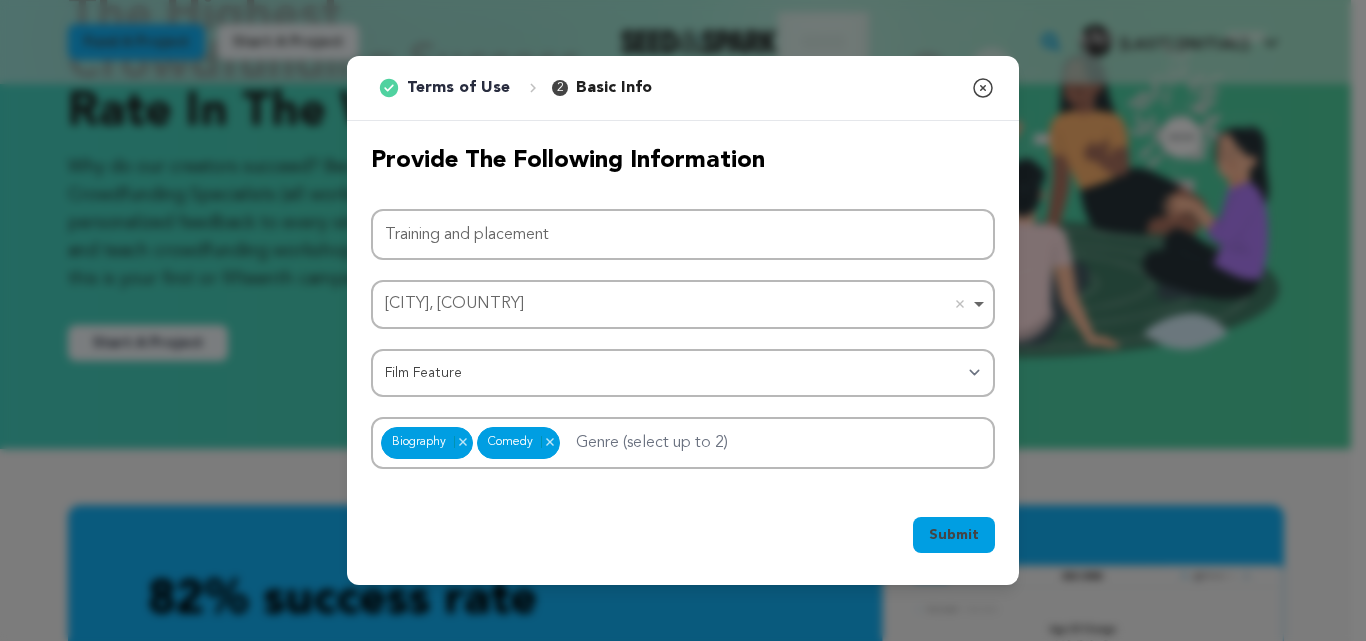 click on "Submit" at bounding box center (954, 535) 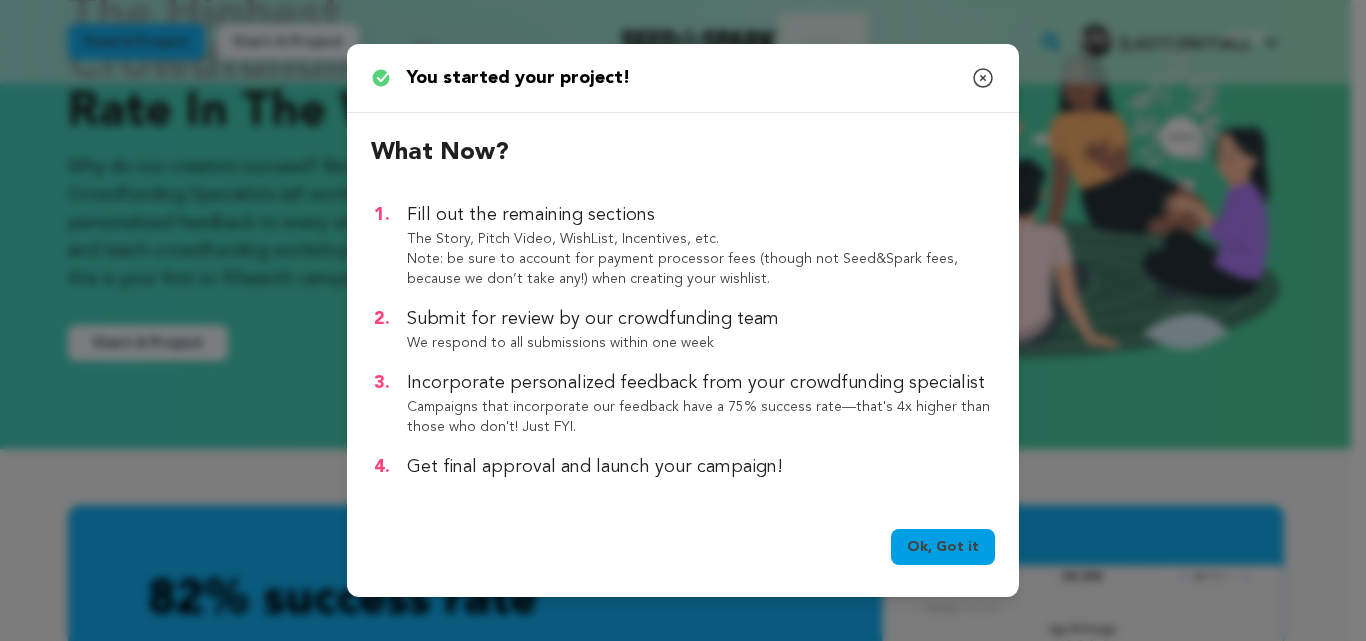 click on "Ok, Got it" at bounding box center [943, 547] 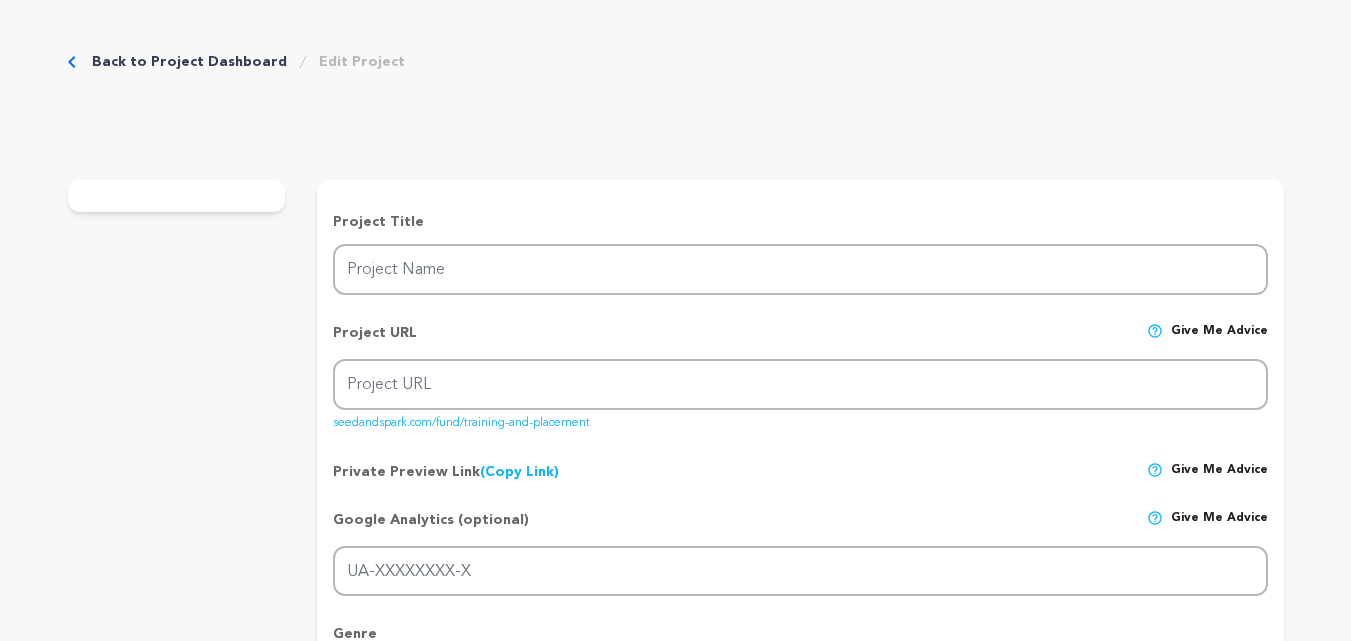 scroll, scrollTop: 0, scrollLeft: 0, axis: both 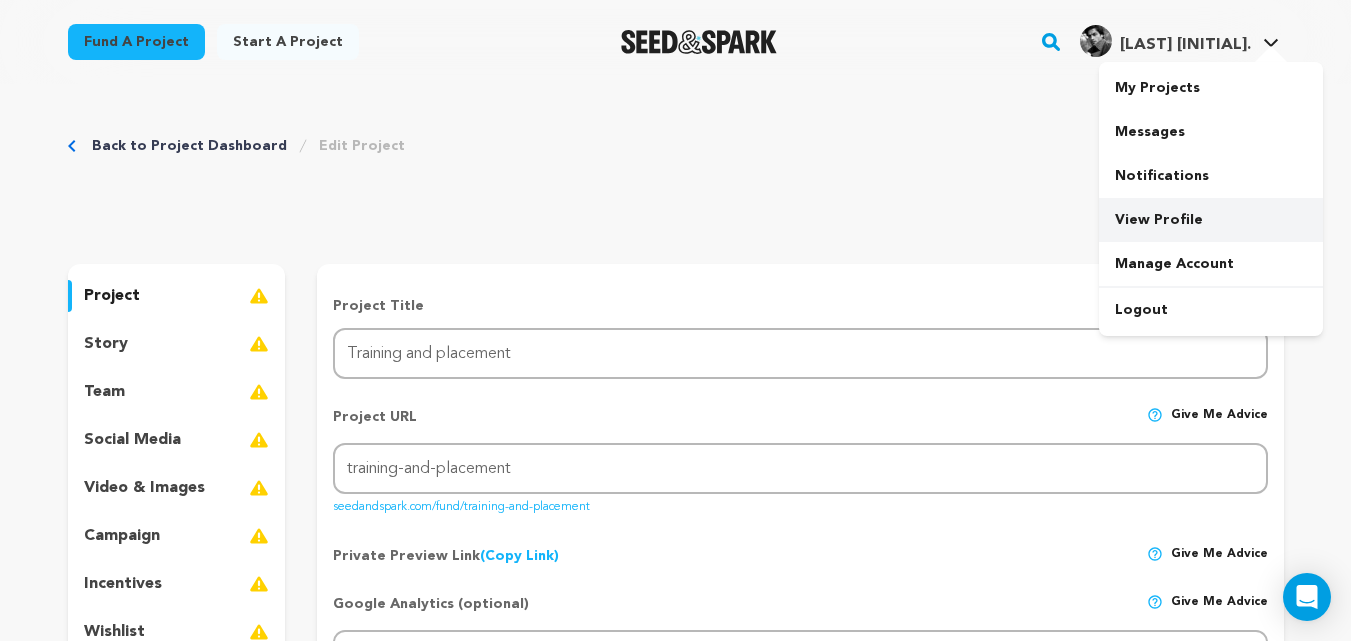 click on "View Profile" at bounding box center (1211, 220) 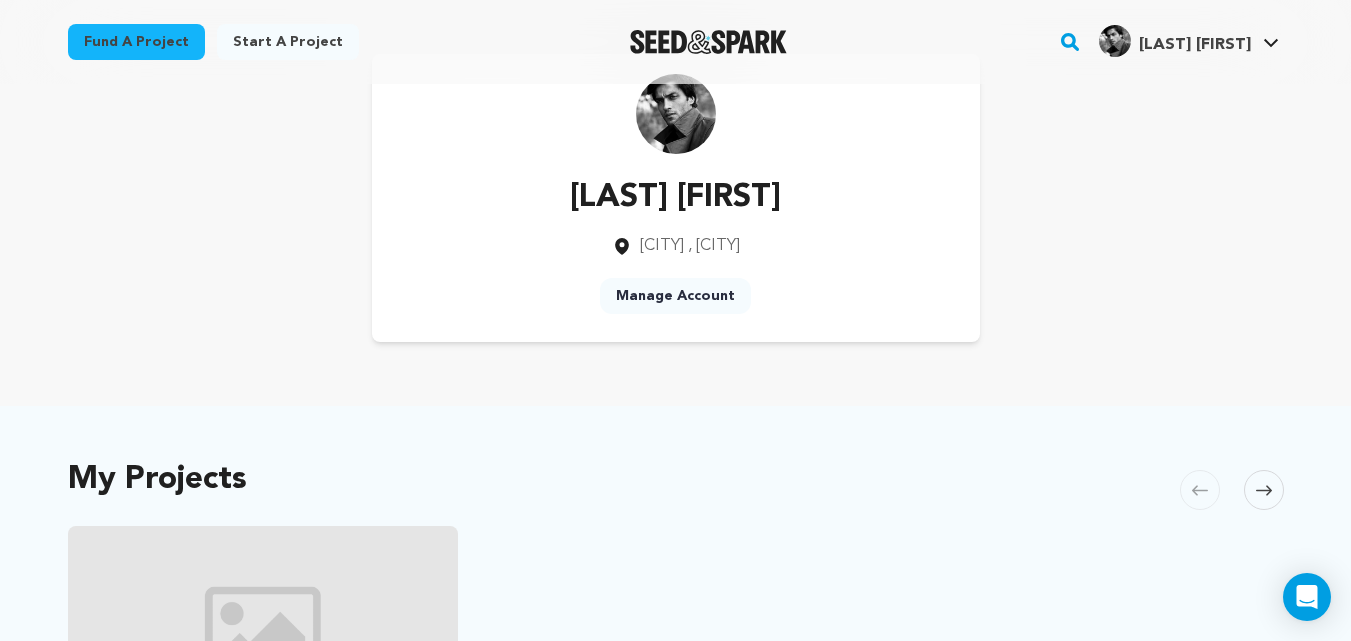 scroll, scrollTop: 0, scrollLeft: 0, axis: both 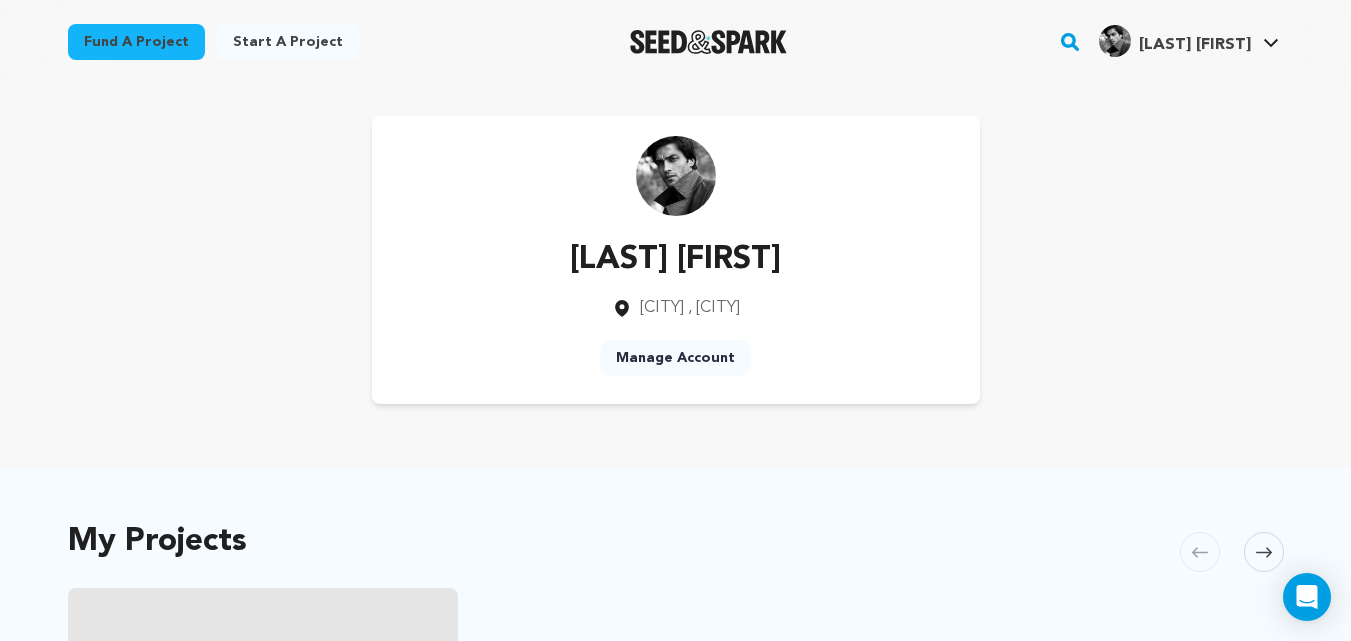 click on "[LAST] [FIRST]" at bounding box center (1175, 41) 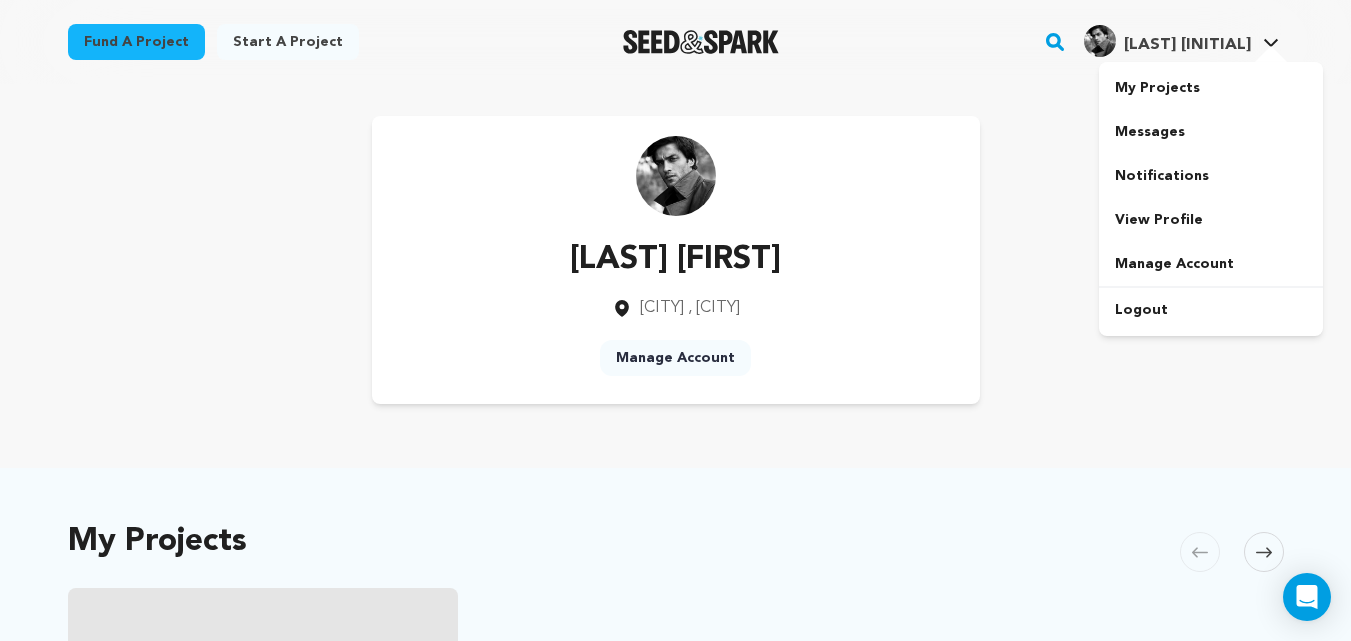 scroll, scrollTop: 0, scrollLeft: 0, axis: both 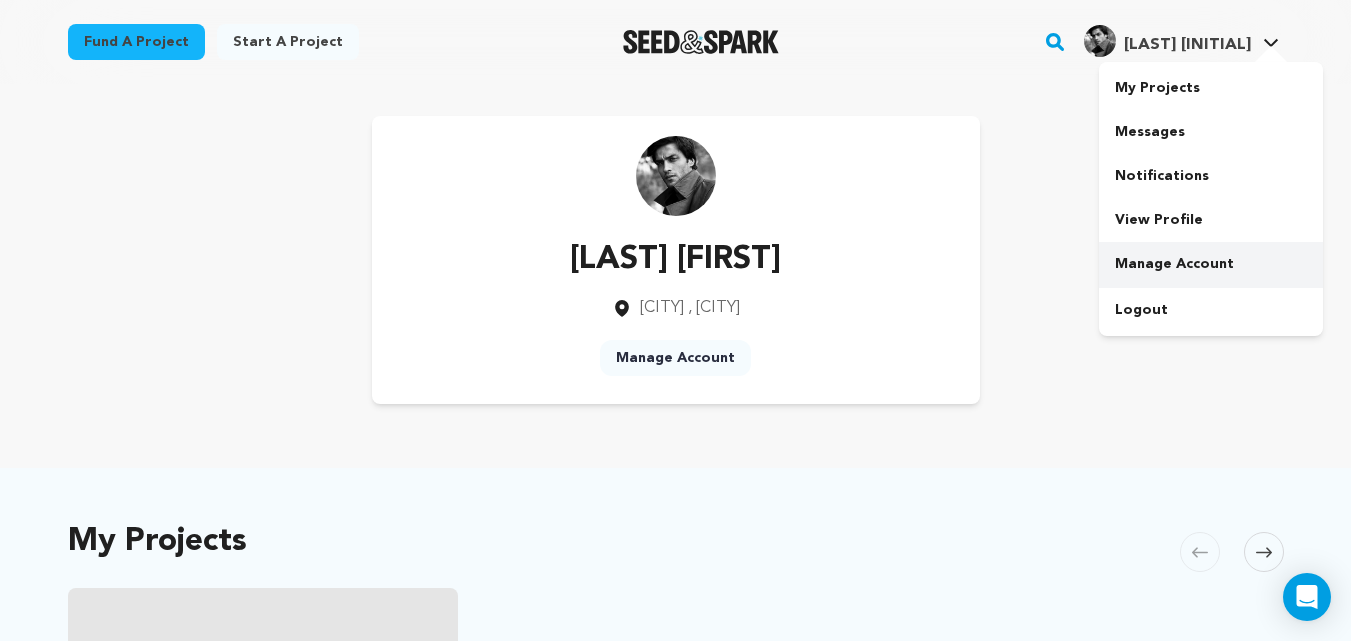 click on "Manage Account" at bounding box center (1211, 264) 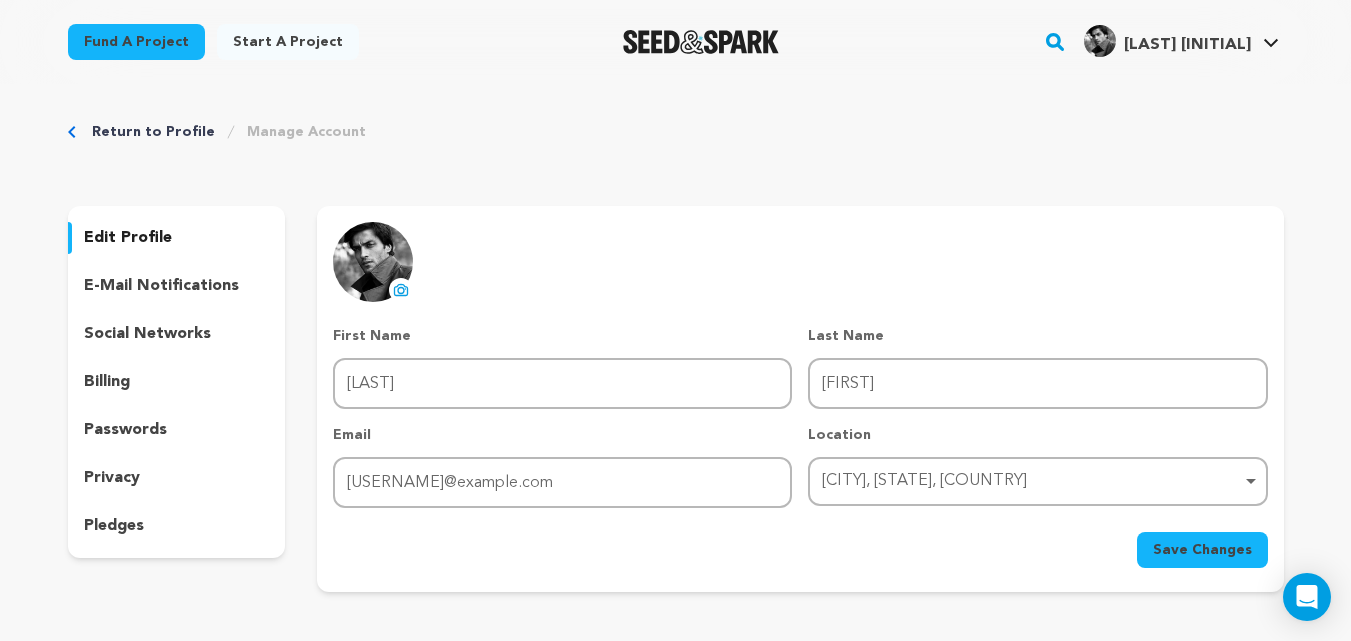 scroll, scrollTop: 0, scrollLeft: 0, axis: both 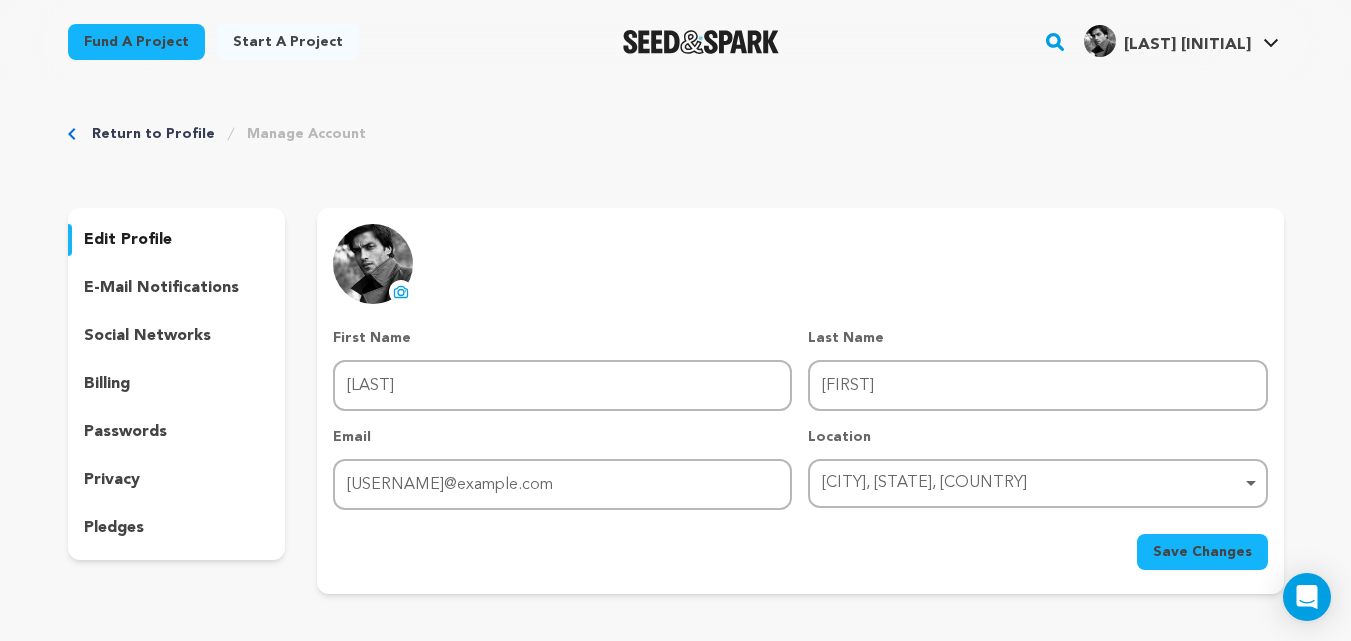 click on "e-mail notifications" at bounding box center (161, 288) 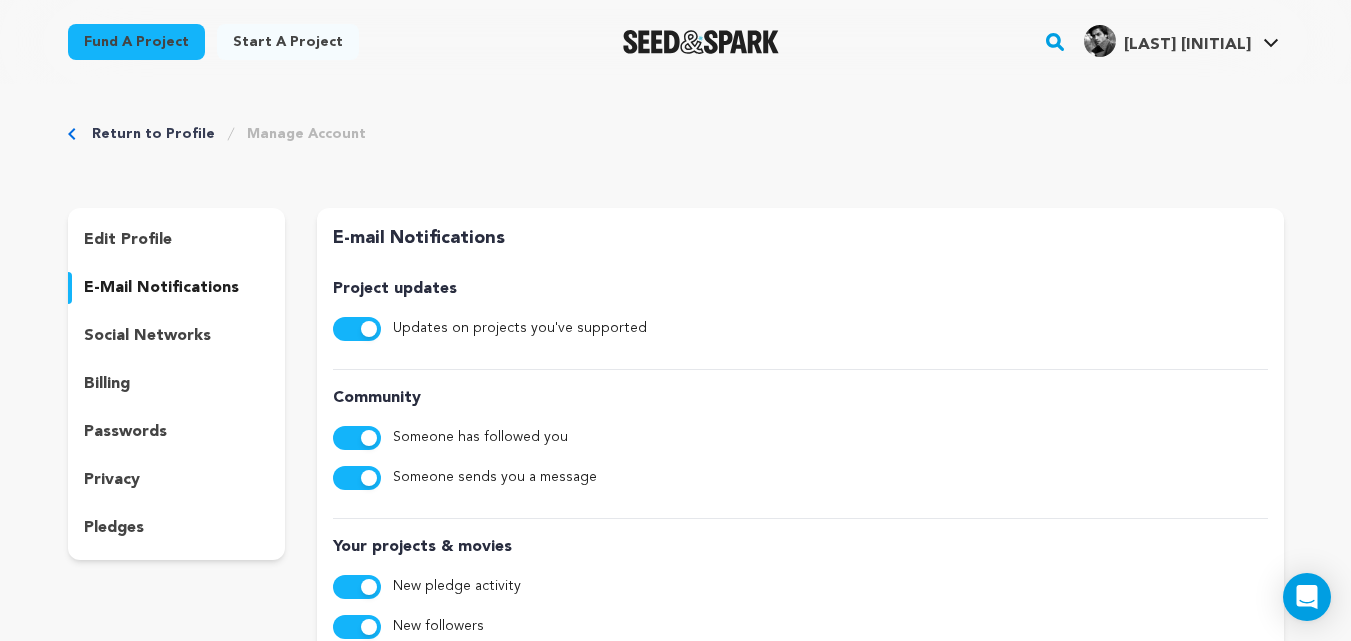 click on "edit profile
e-mail notifications
social networks
billing
passwords
privacy
pledges" at bounding box center [177, 384] 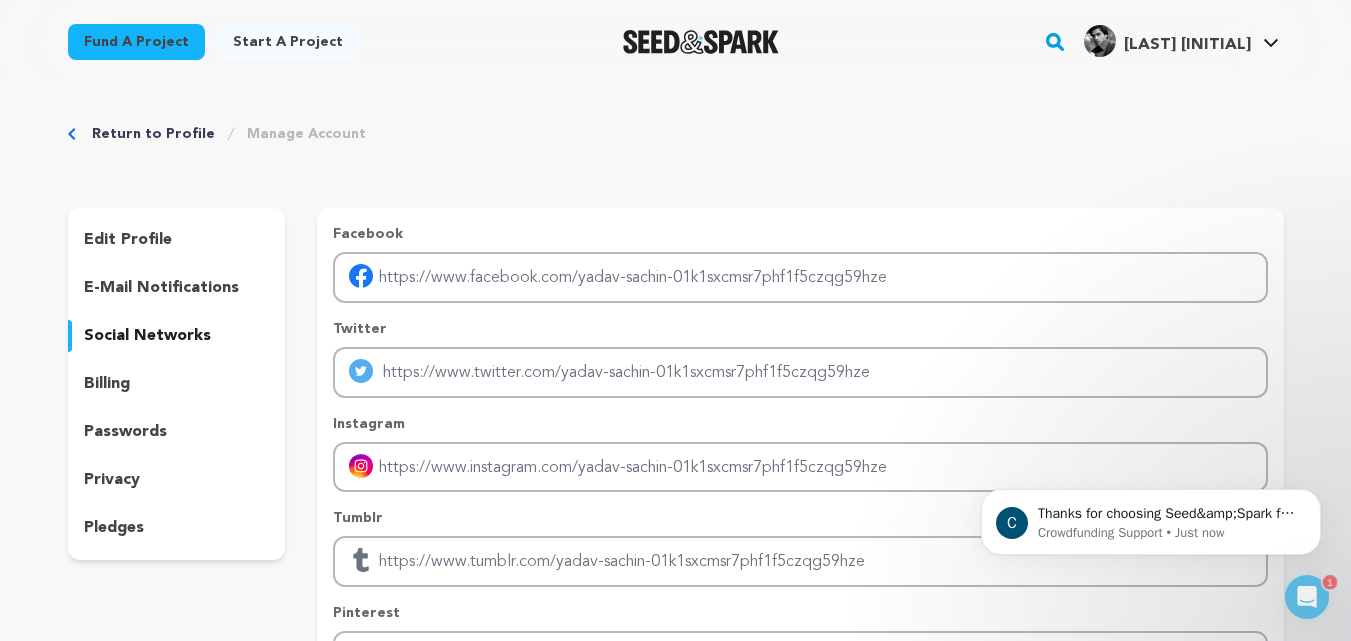 scroll, scrollTop: 0, scrollLeft: 0, axis: both 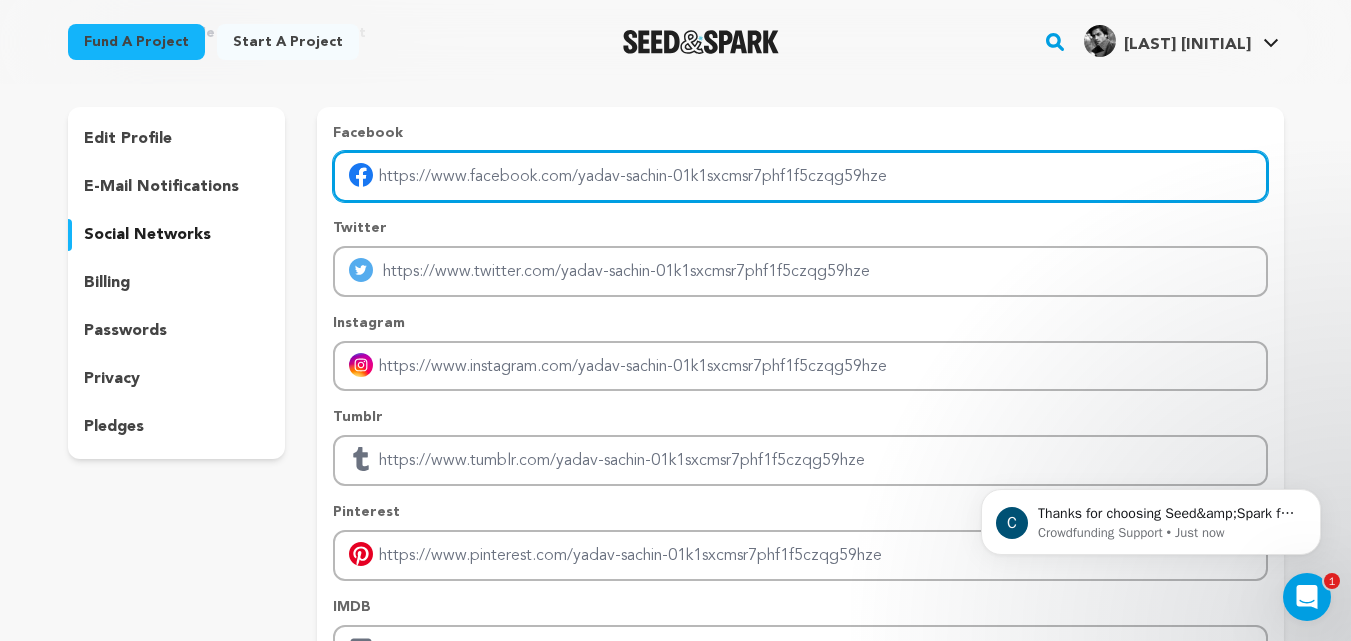 click at bounding box center [800, 176] 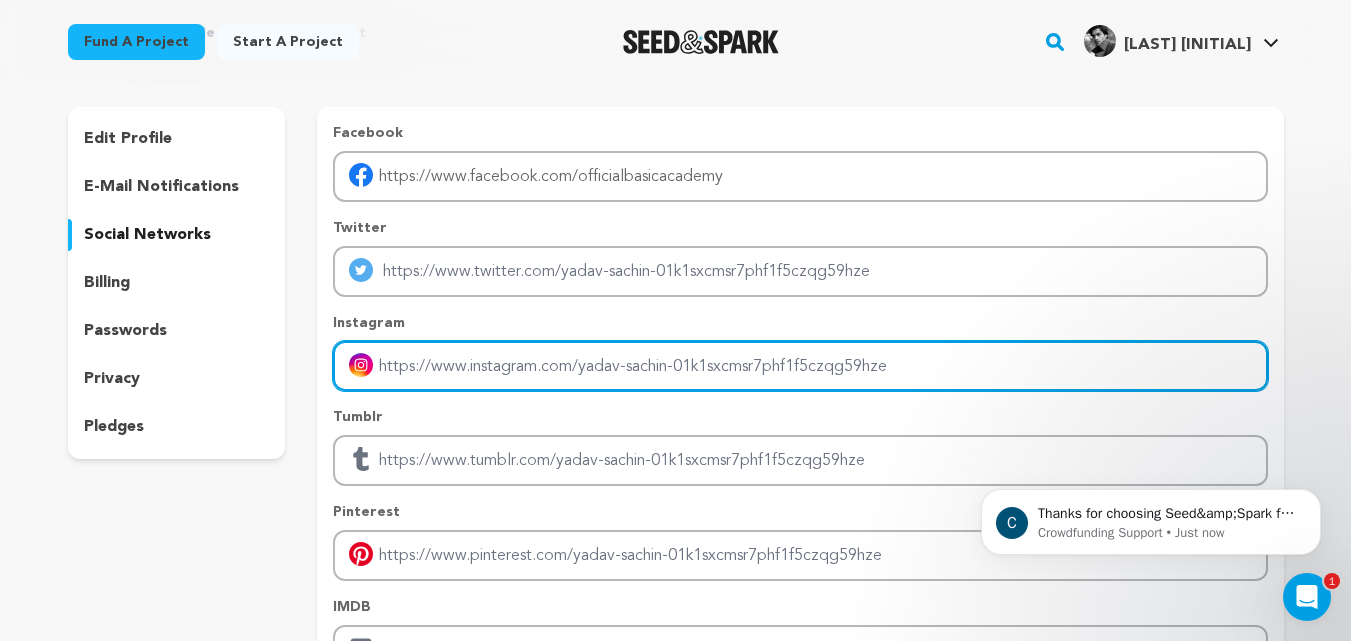 click at bounding box center [800, 366] 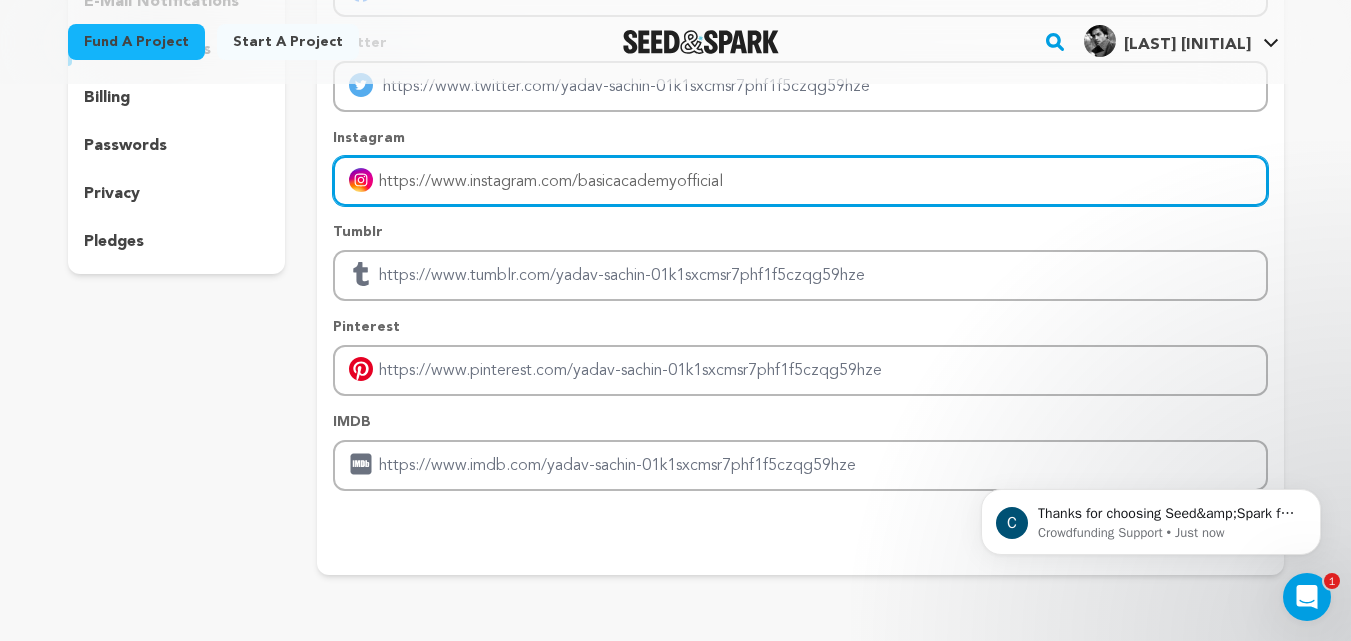 scroll, scrollTop: 288, scrollLeft: 0, axis: vertical 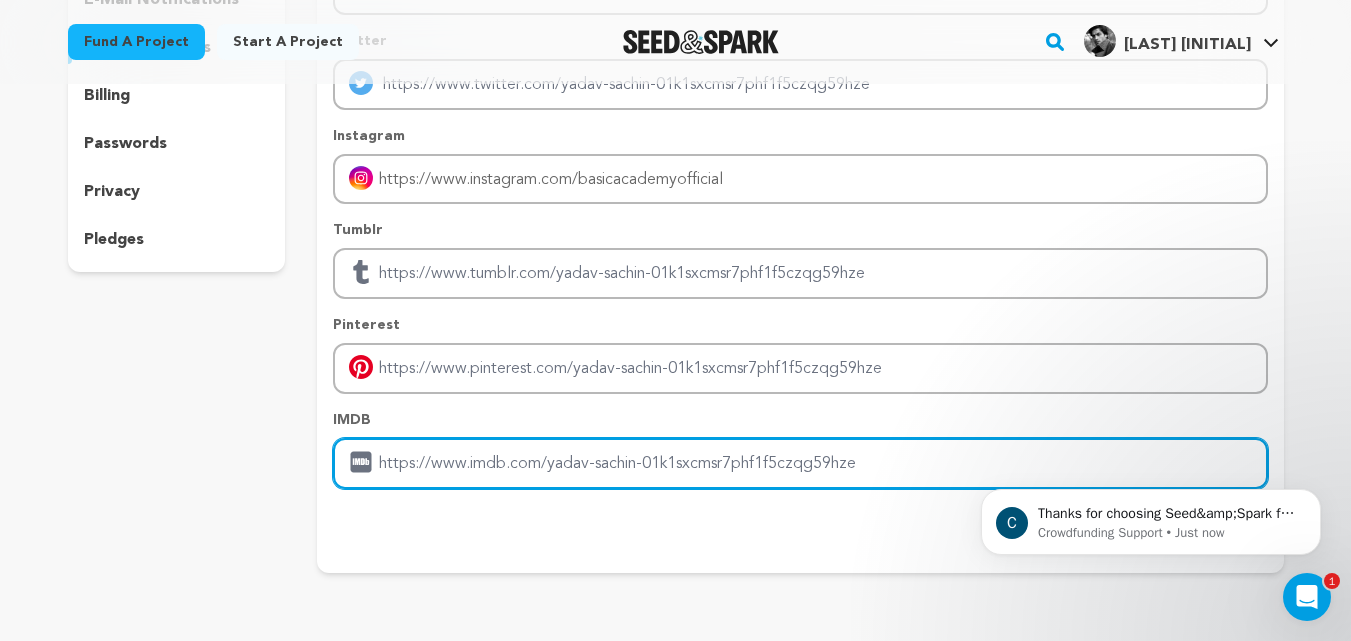 click at bounding box center [800, 463] 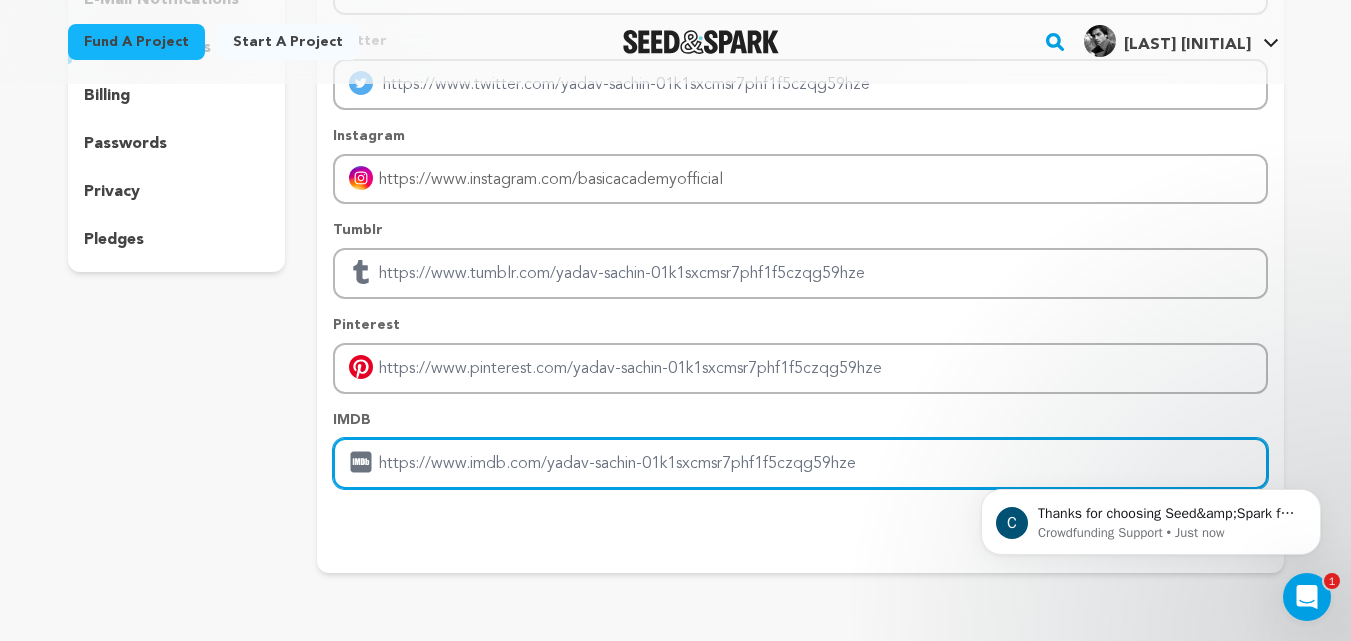 paste on "https://basicacademy.in/" 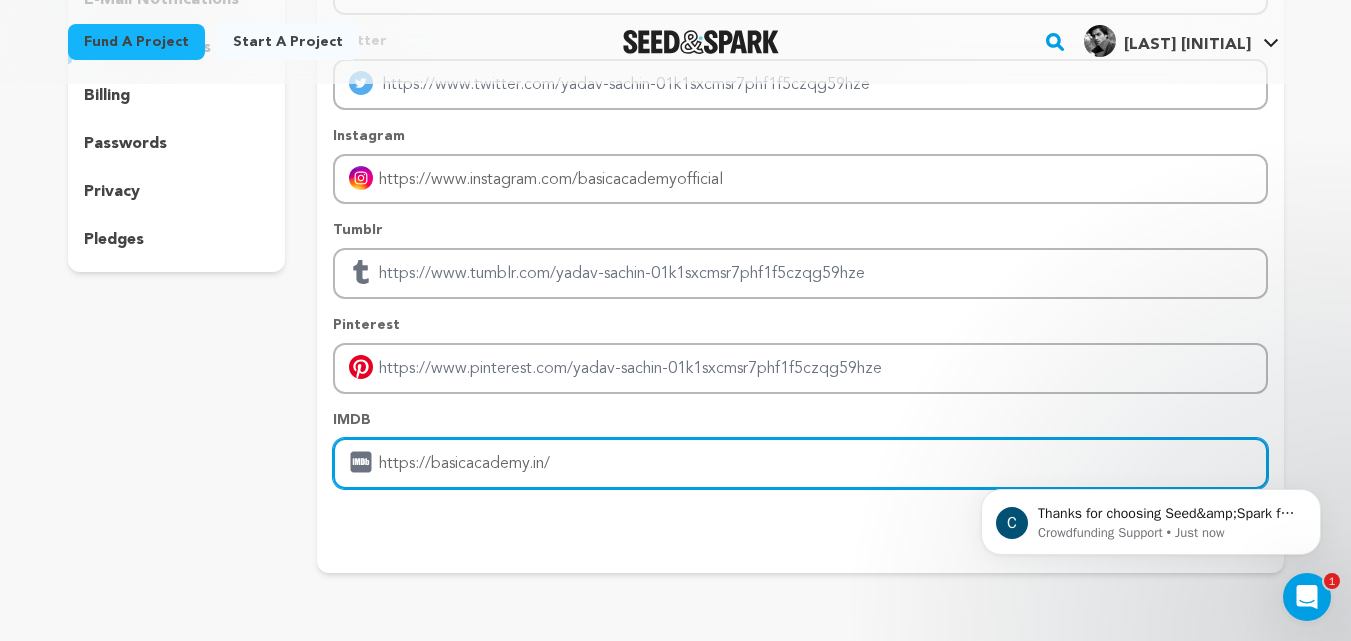 type on "https://basicacademy.in/" 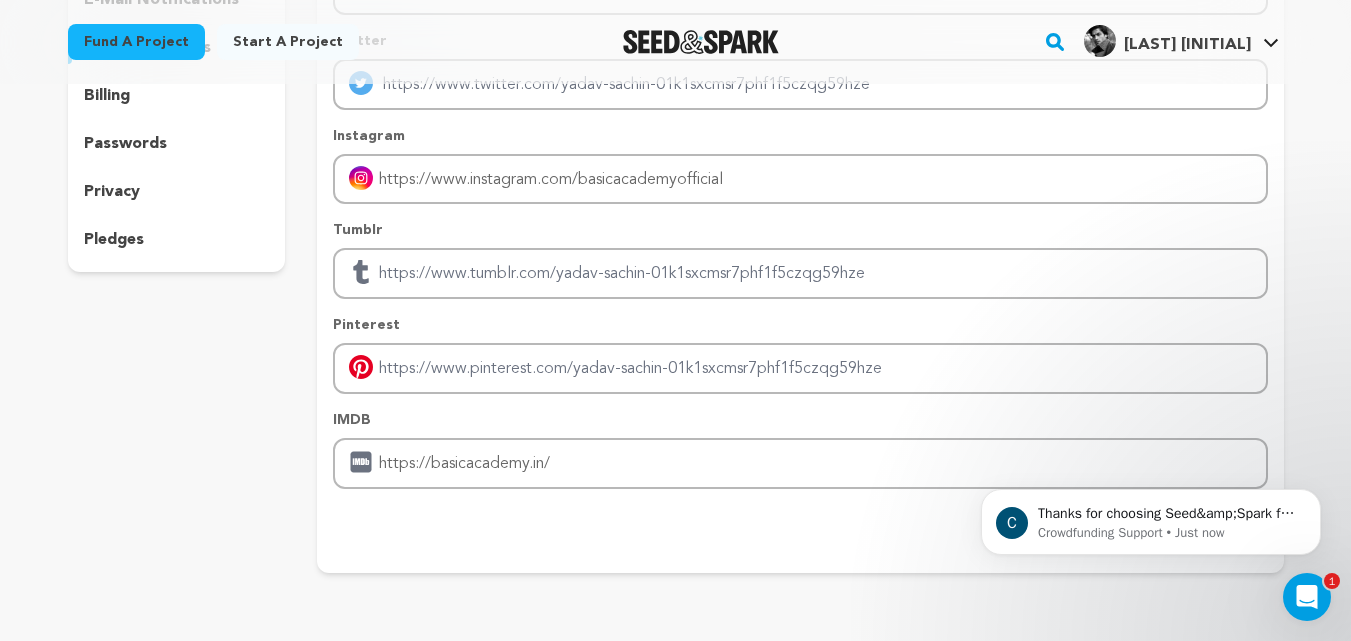 drag, startPoint x: 1631, startPoint y: 961, endPoint x: 974, endPoint y: 494, distance: 806.0633 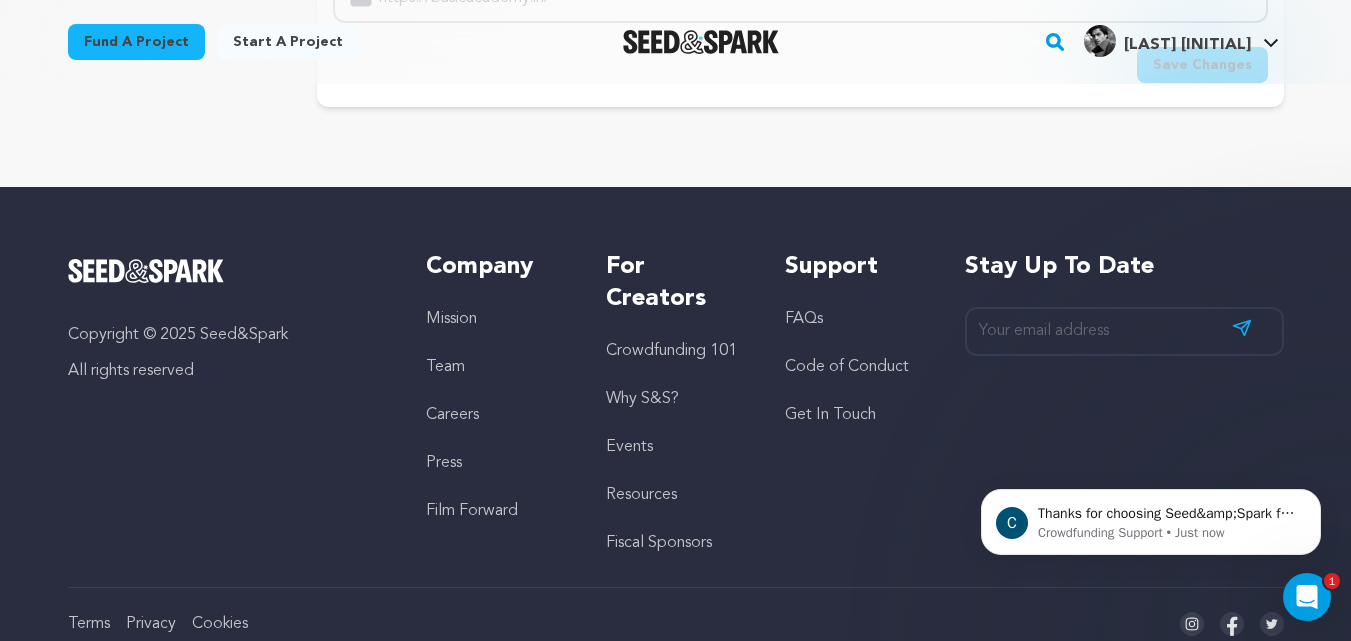 scroll, scrollTop: 626, scrollLeft: 0, axis: vertical 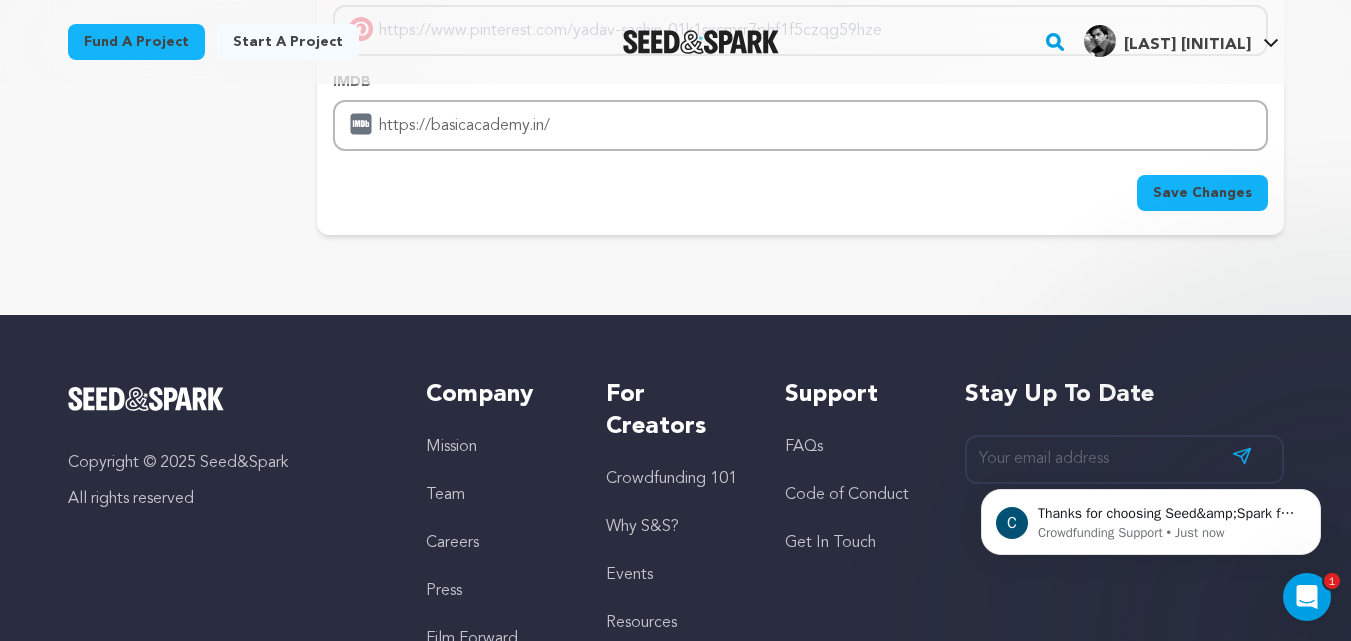click on "Save Changes" at bounding box center (1202, 193) 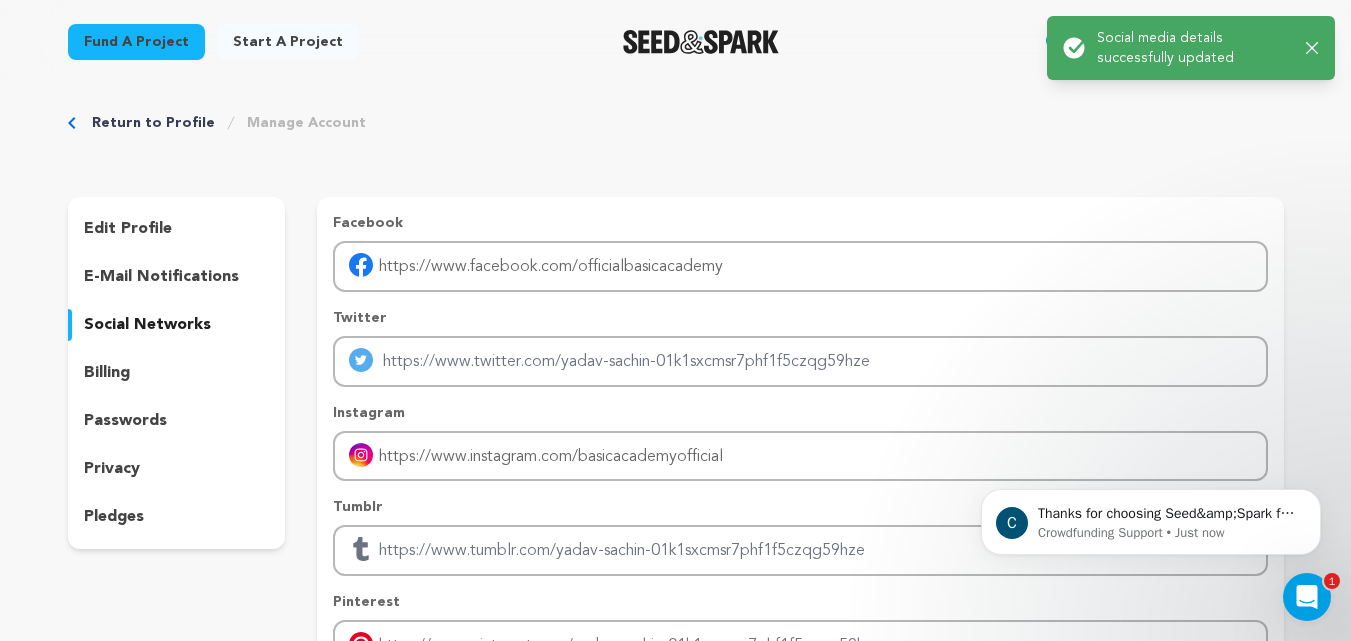 scroll, scrollTop: 0, scrollLeft: 0, axis: both 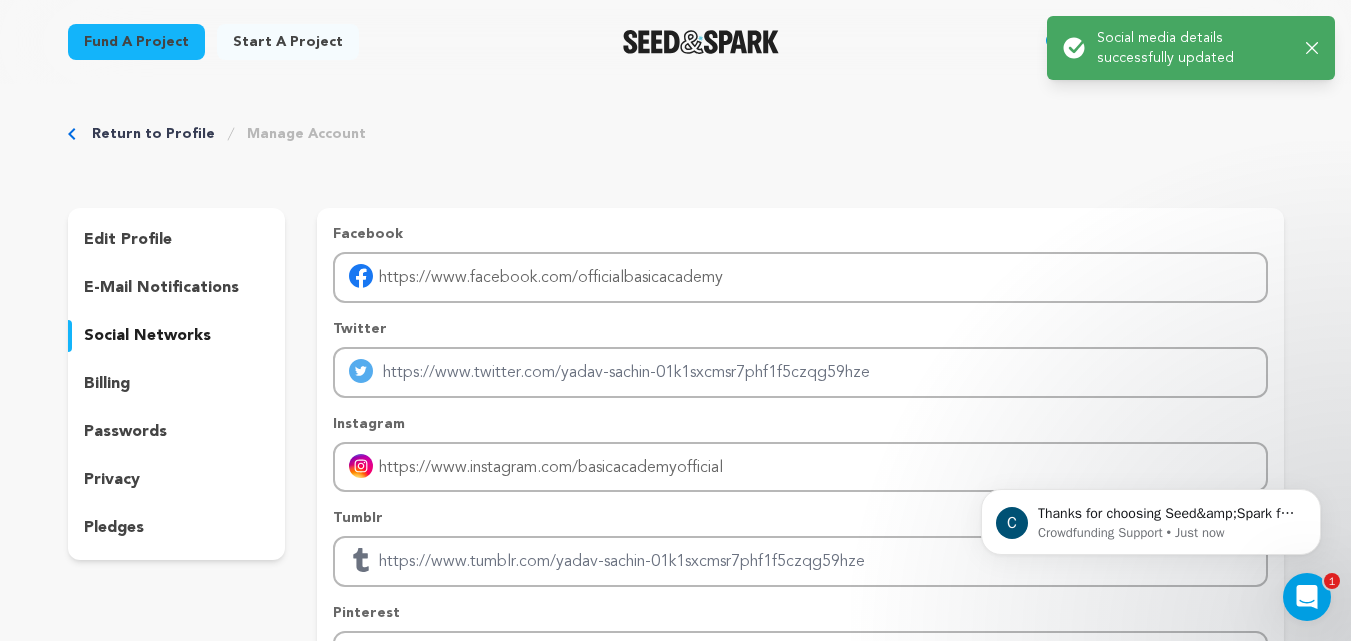 click 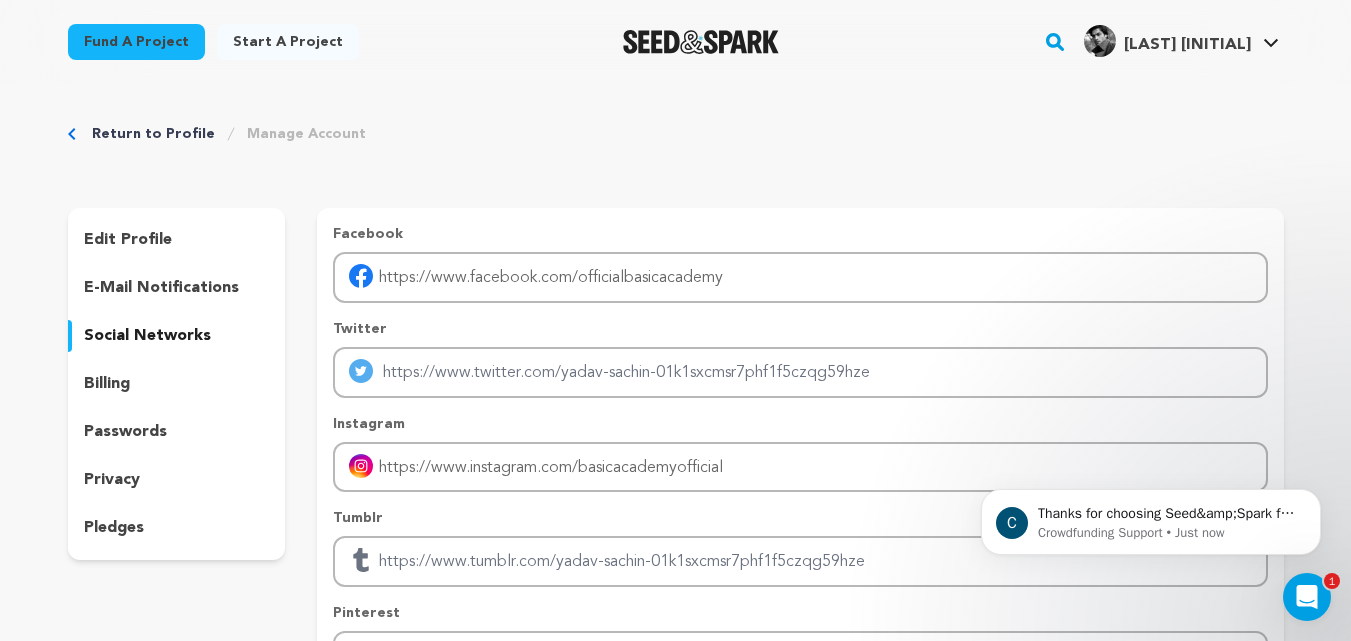 click on "[LAST] [FIRST_INITIAL]." at bounding box center (1187, 45) 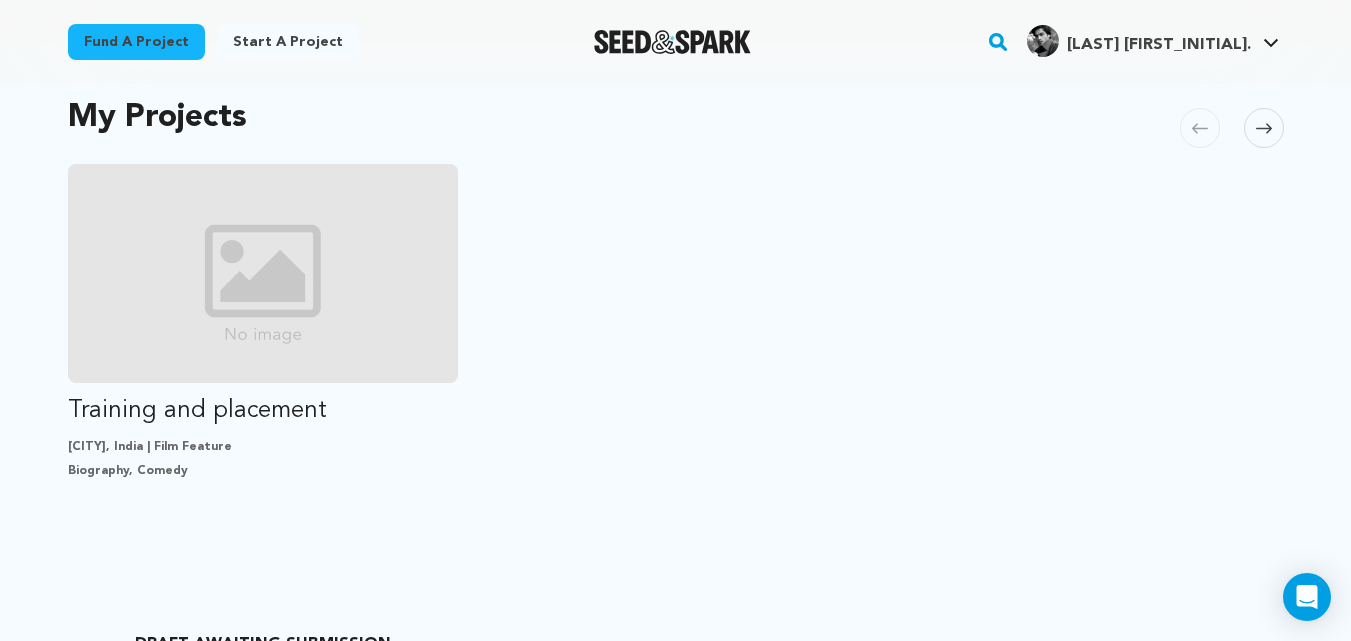 scroll, scrollTop: 0, scrollLeft: 0, axis: both 